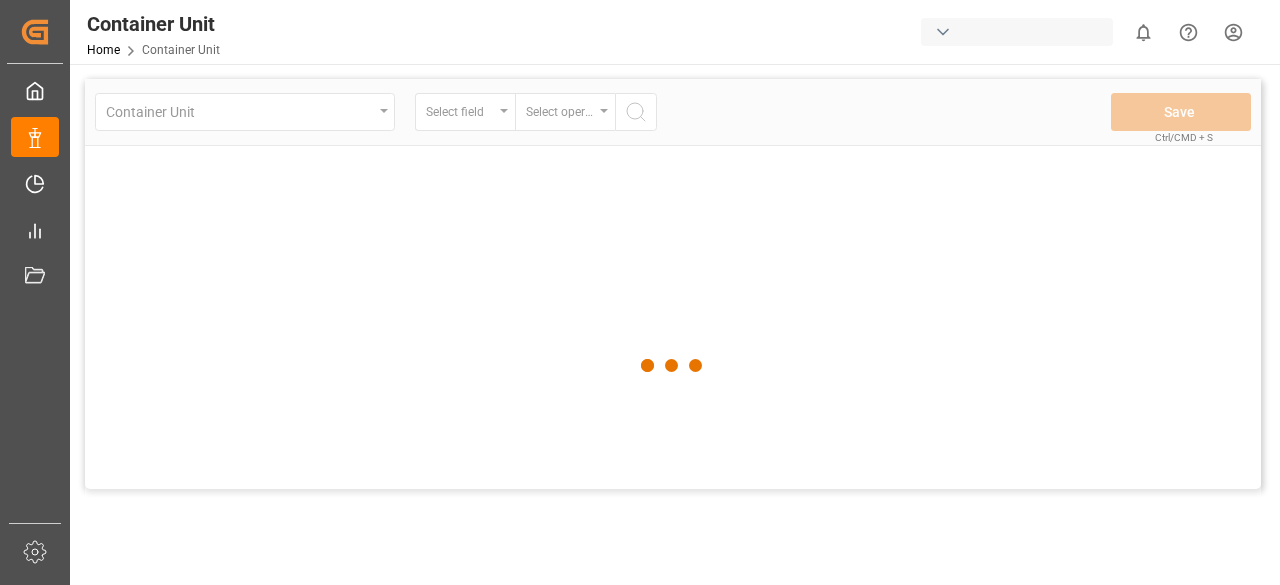 scroll, scrollTop: 0, scrollLeft: 0, axis: both 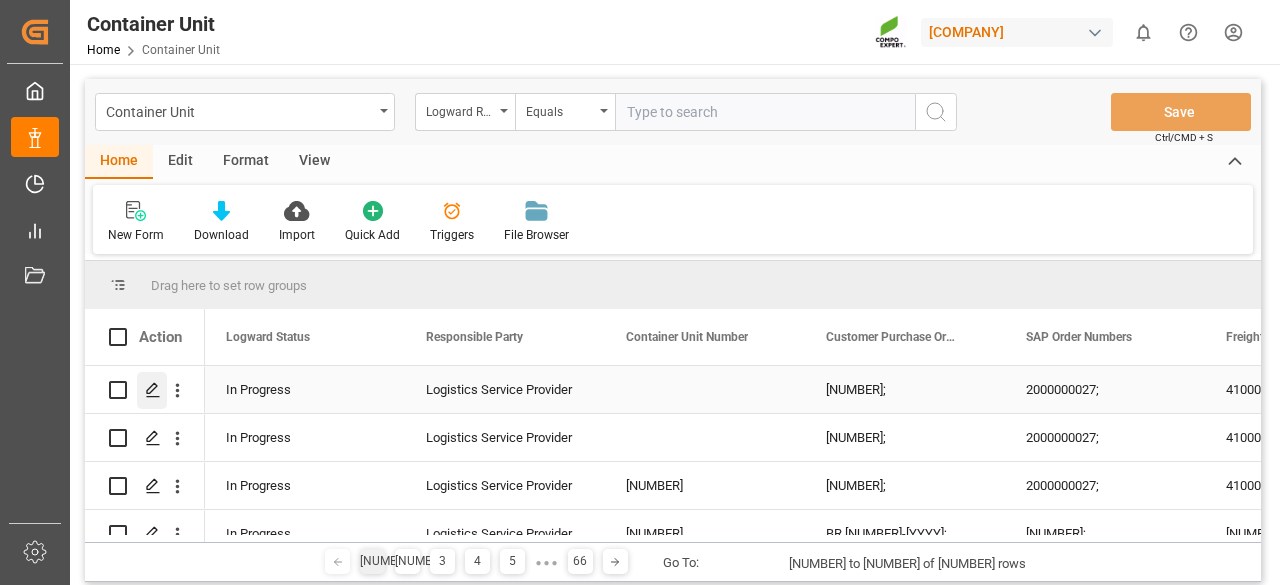 click at bounding box center [152, 390] 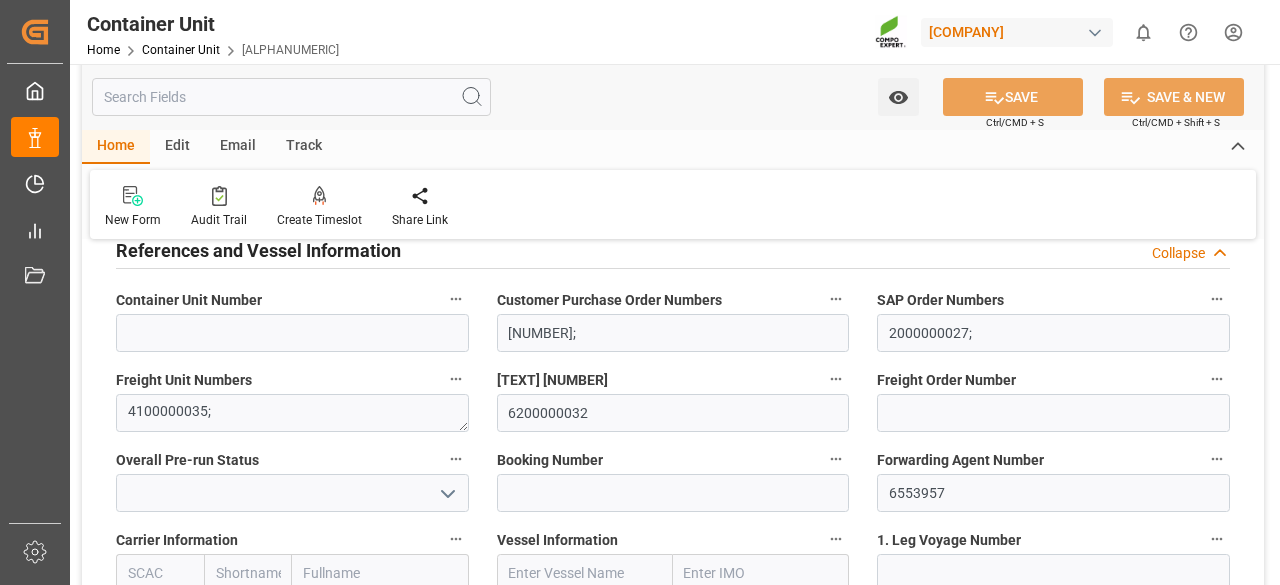 scroll, scrollTop: 100, scrollLeft: 0, axis: vertical 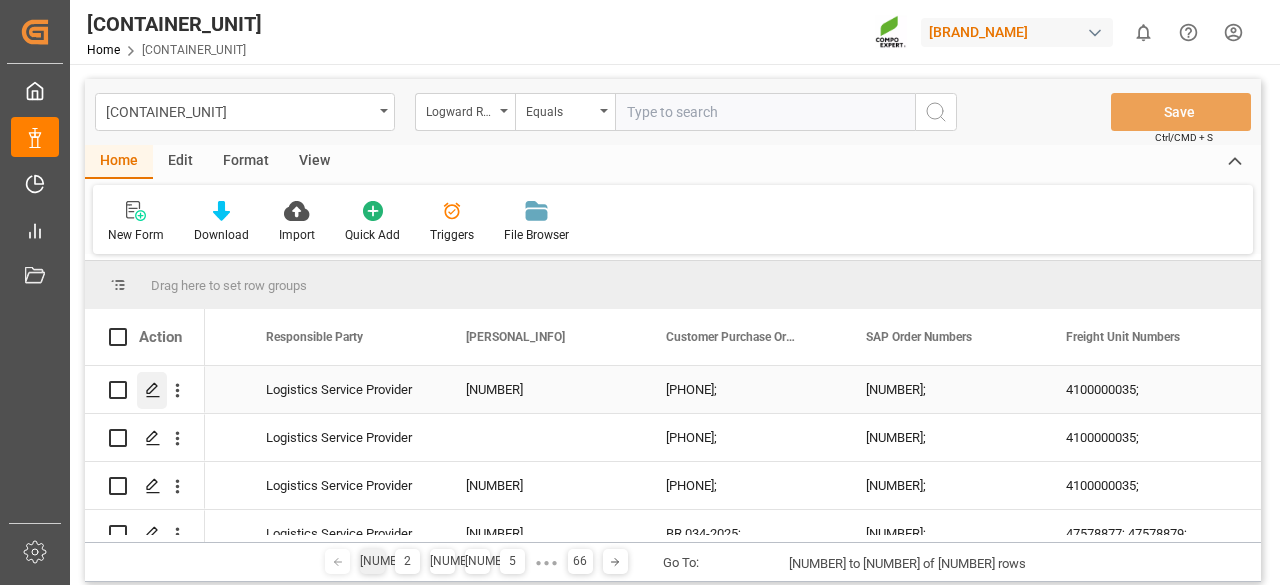 click at bounding box center [152, 390] 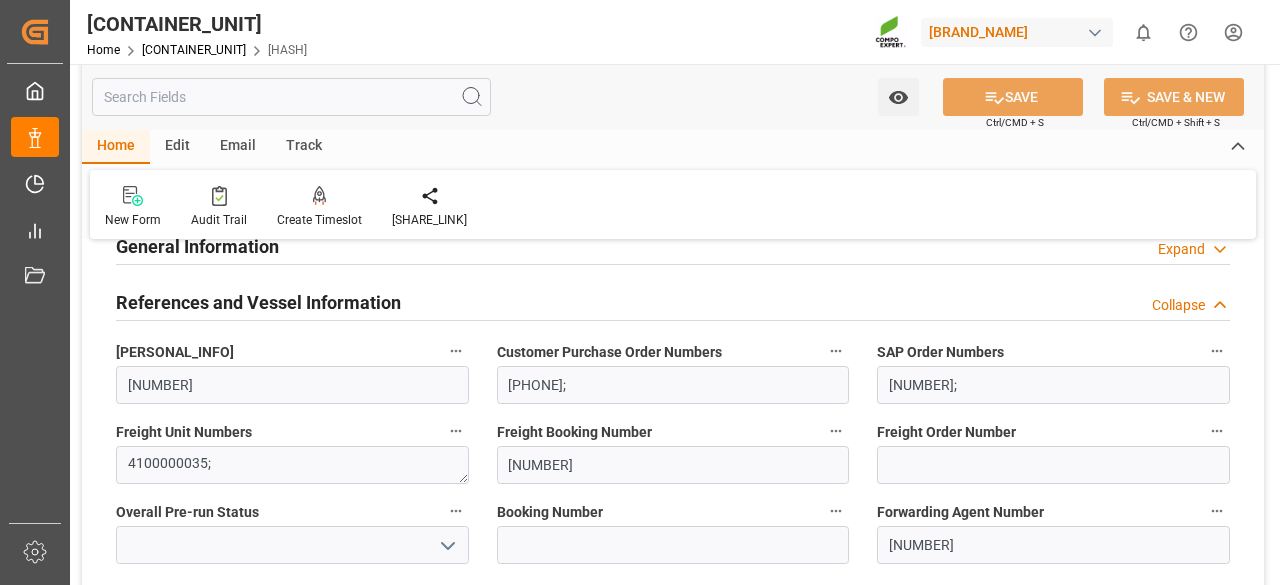 scroll, scrollTop: 0, scrollLeft: 0, axis: both 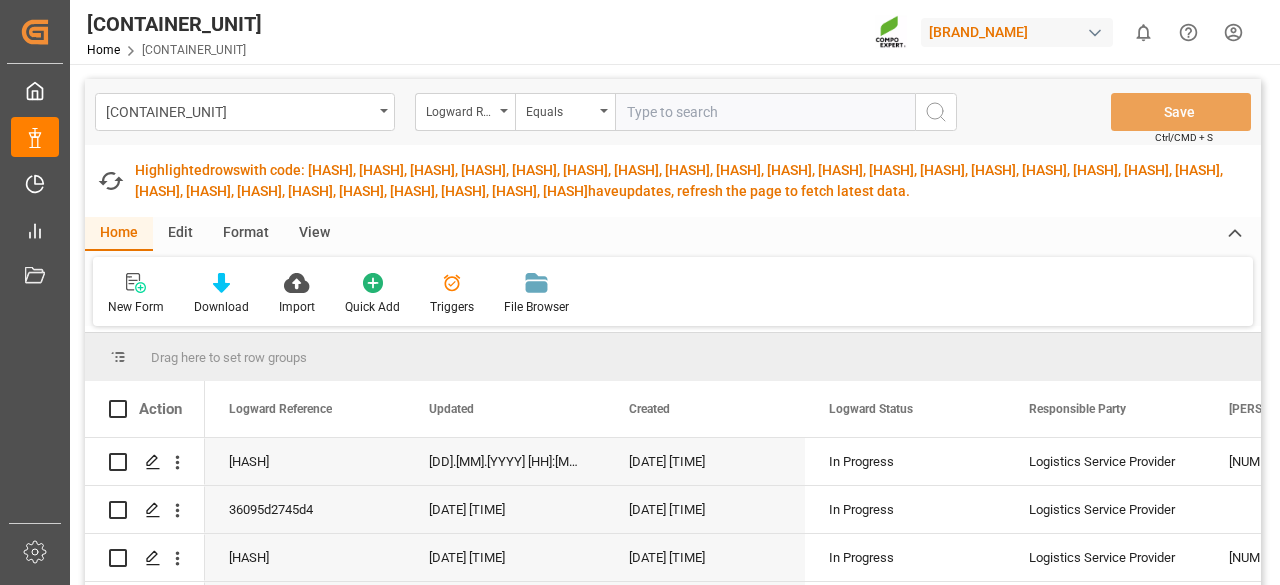 click on "Highlighted  rows  with code:   6faa9b3133eb, db9212458c0c, b5a69b458dfa, 445c050a69ee, 3085445706d8, ec4a62c58959, 0bd437e6d23c, 196b2df500ba, 3083b4b59684, 5d8750284fab, 7088de766288, 780db573aecb, 9b96c766aa20, a61e12c26412, c60eb10f362f, c8c08052d42d, c99a0ecf2321, cf56d65a3e35, d7d8b81c8a0d, e2f95a63c17a, f3f66494a0b3, f89c4ddcec32, fa46ec1e13d0, 7a7c52ff9dfd, 3cb047dc0e55, 52aa3faad4c3, fd661bae49e1, 0cc1cabf0b50, aa2865e8ef5f, e057eda8e090, 131b5e27b668, 863a6ce023a1, b8fce986be6d  have  updates, refresh the page to fetch latest data." at bounding box center (683, 181) 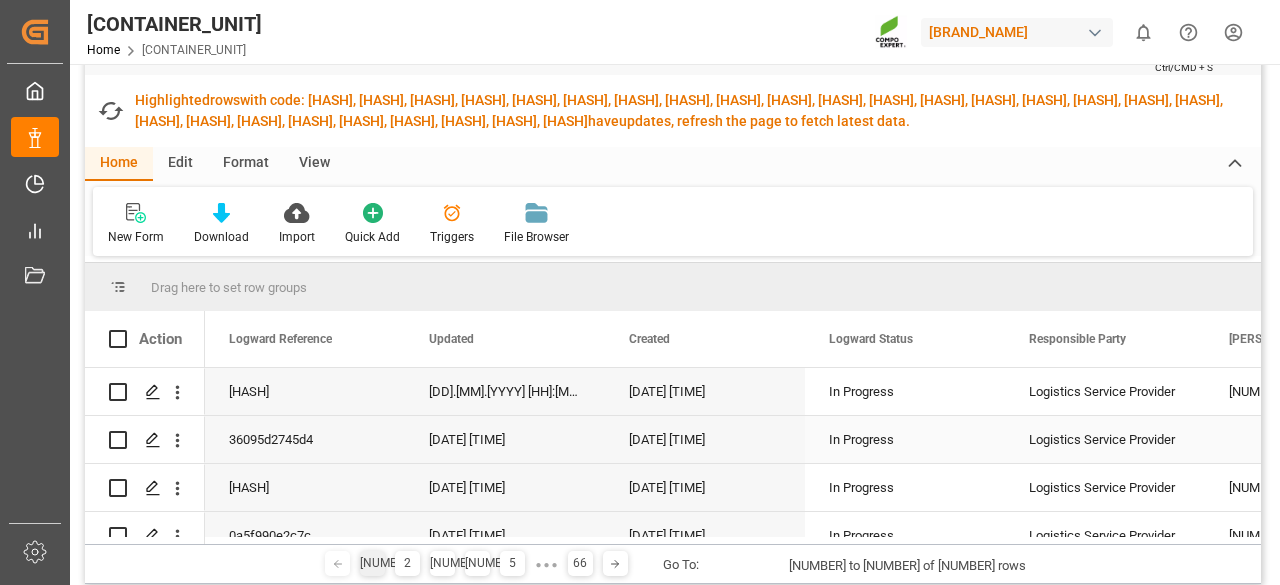 scroll, scrollTop: 0, scrollLeft: 0, axis: both 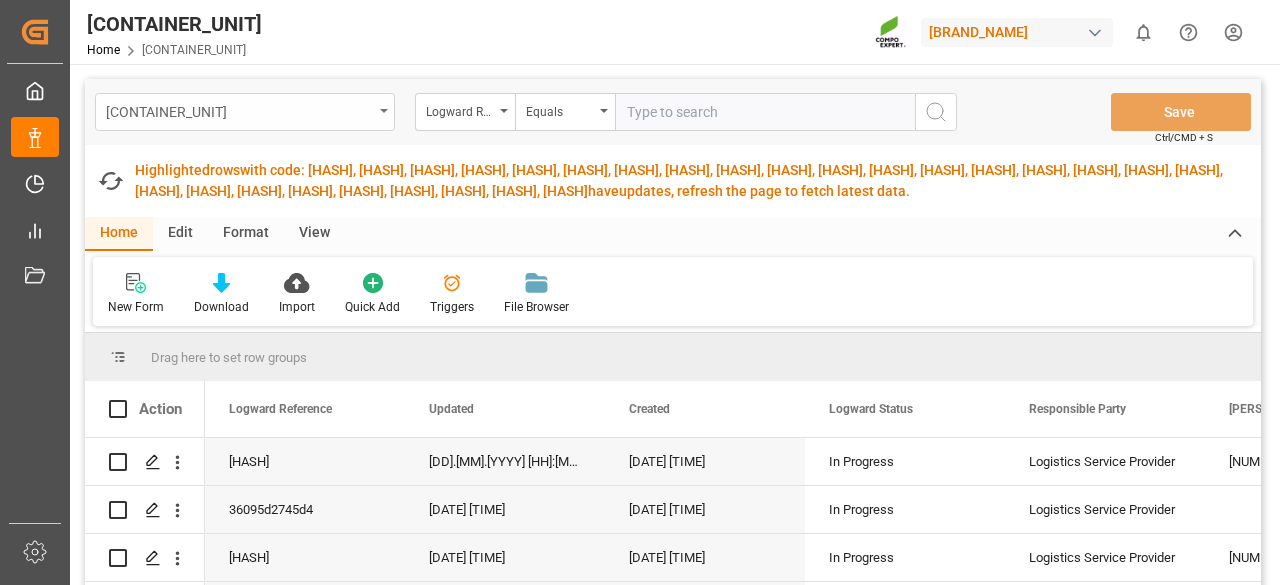 click on "Container Unit" at bounding box center (239, 110) 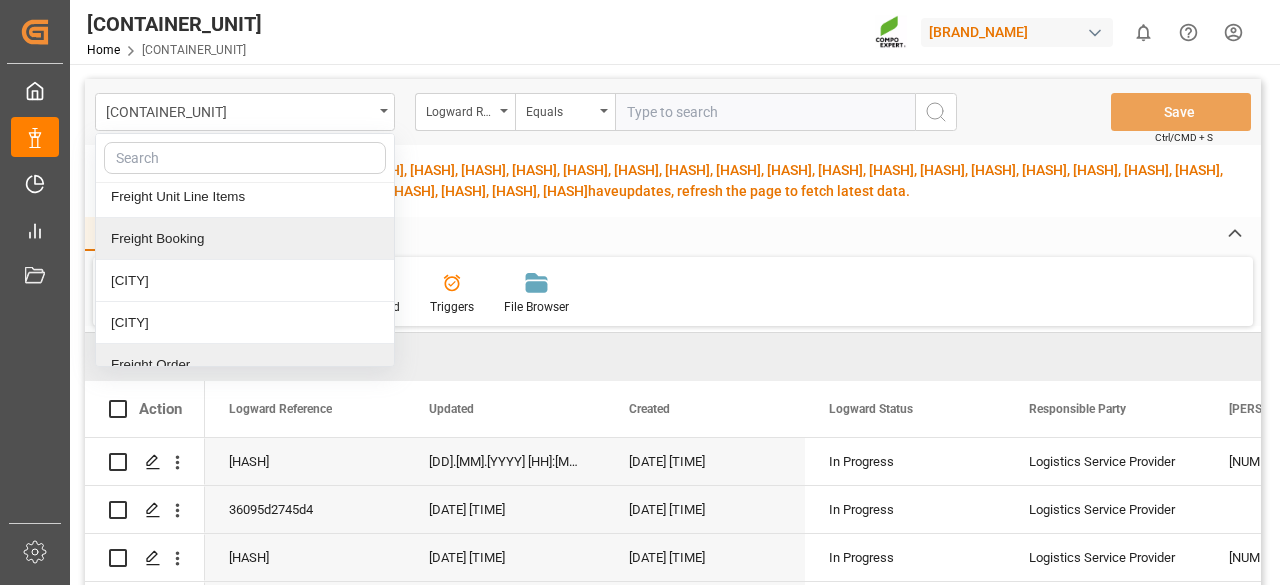 scroll, scrollTop: 200, scrollLeft: 0, axis: vertical 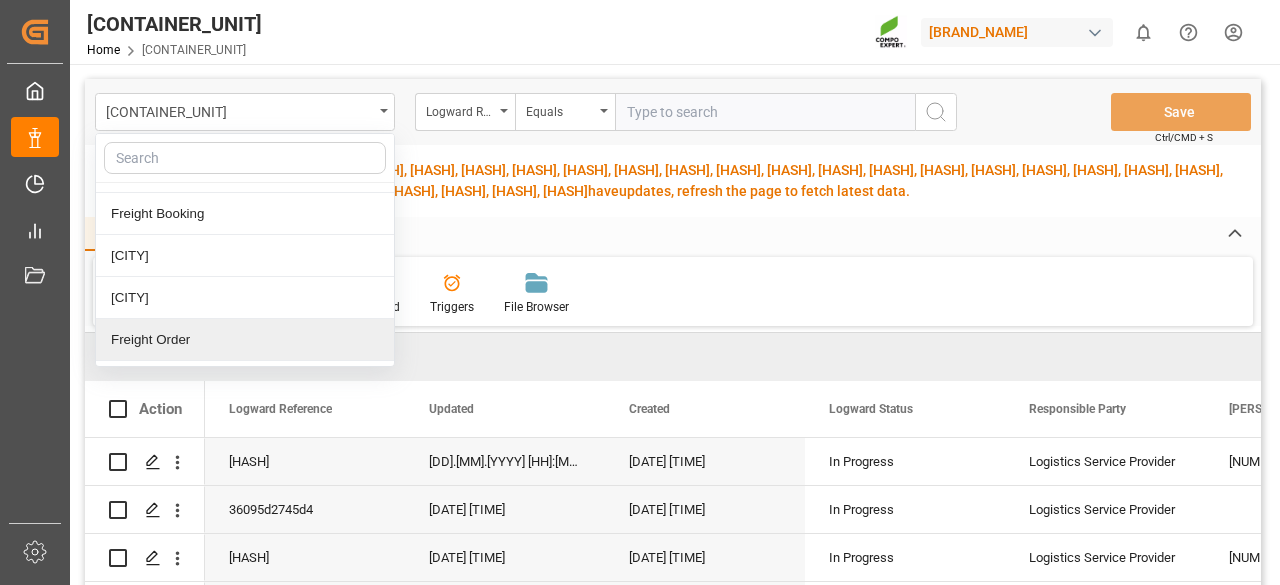 click on "Freight Order" at bounding box center [245, 340] 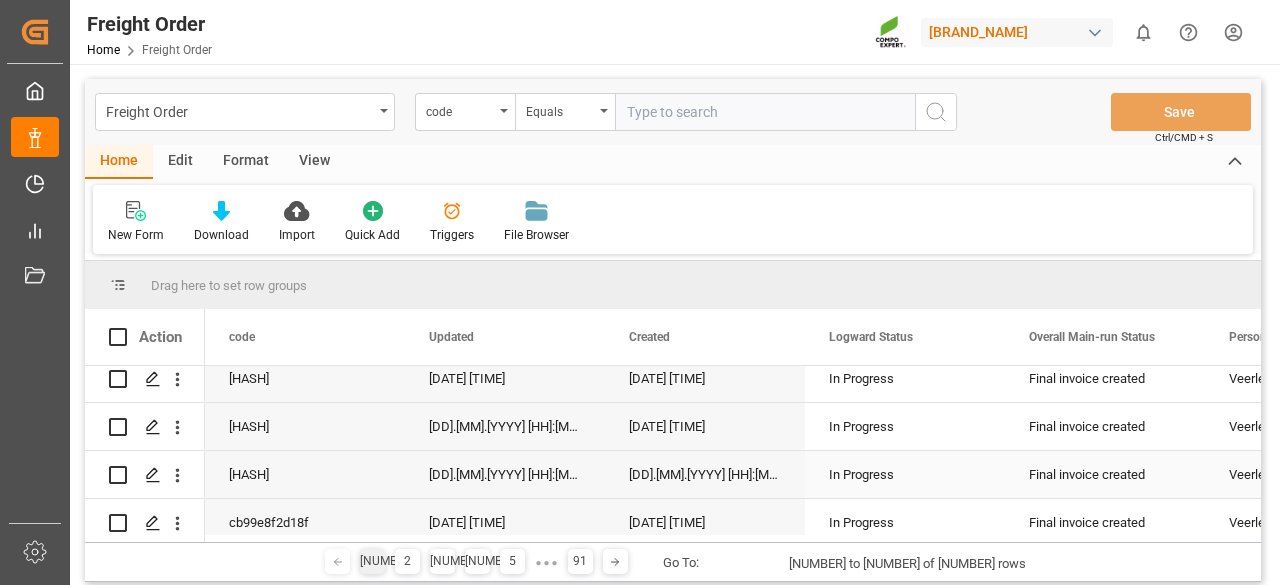 scroll, scrollTop: 0, scrollLeft: 0, axis: both 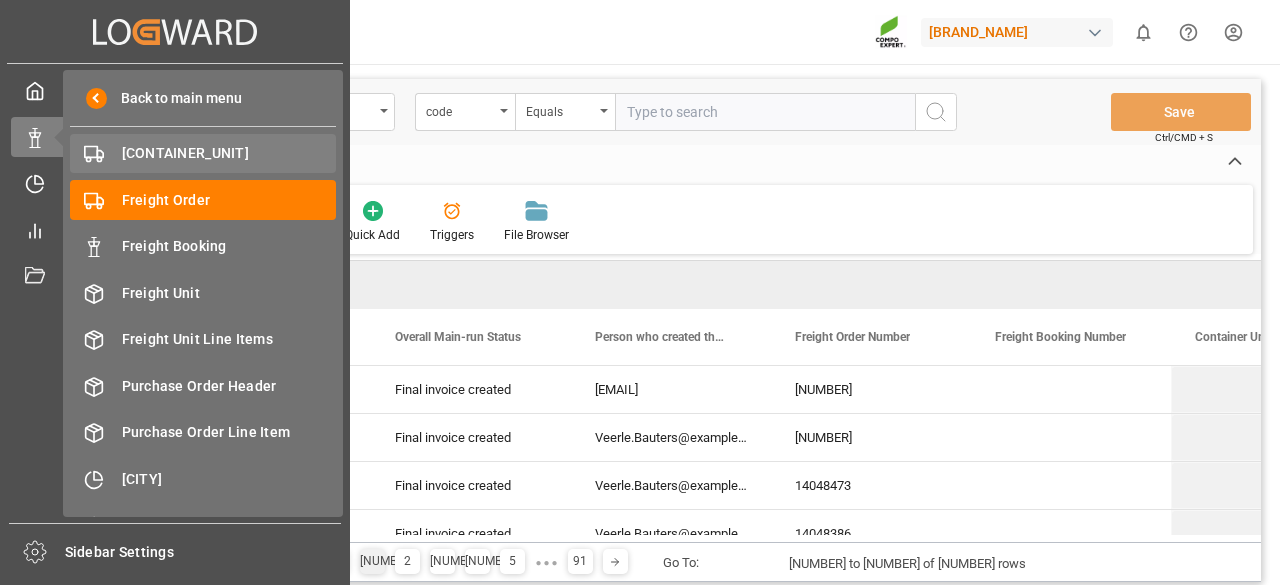 click on "Container Unit" at bounding box center [229, 153] 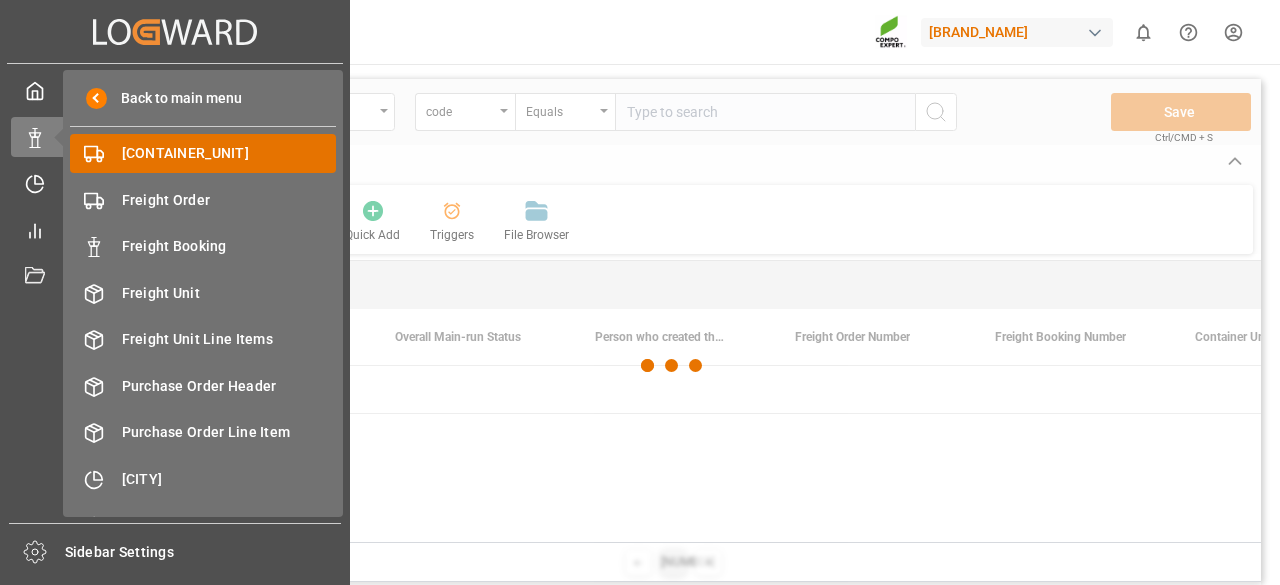 scroll, scrollTop: 0, scrollLeft: 0, axis: both 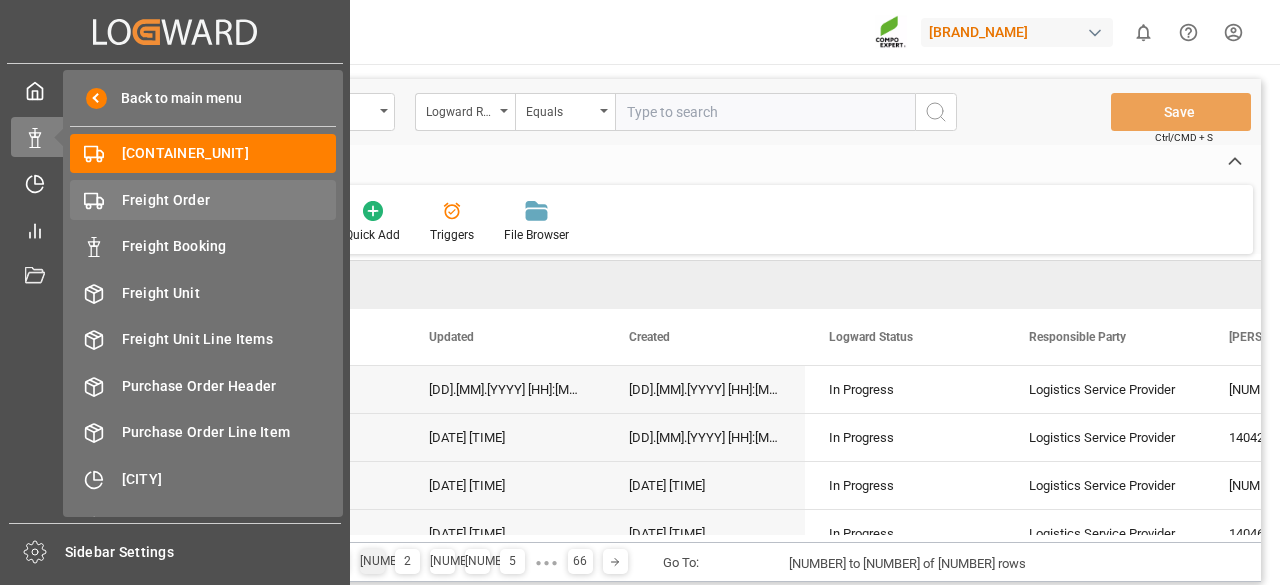 click on "Freight Order" at bounding box center [229, 200] 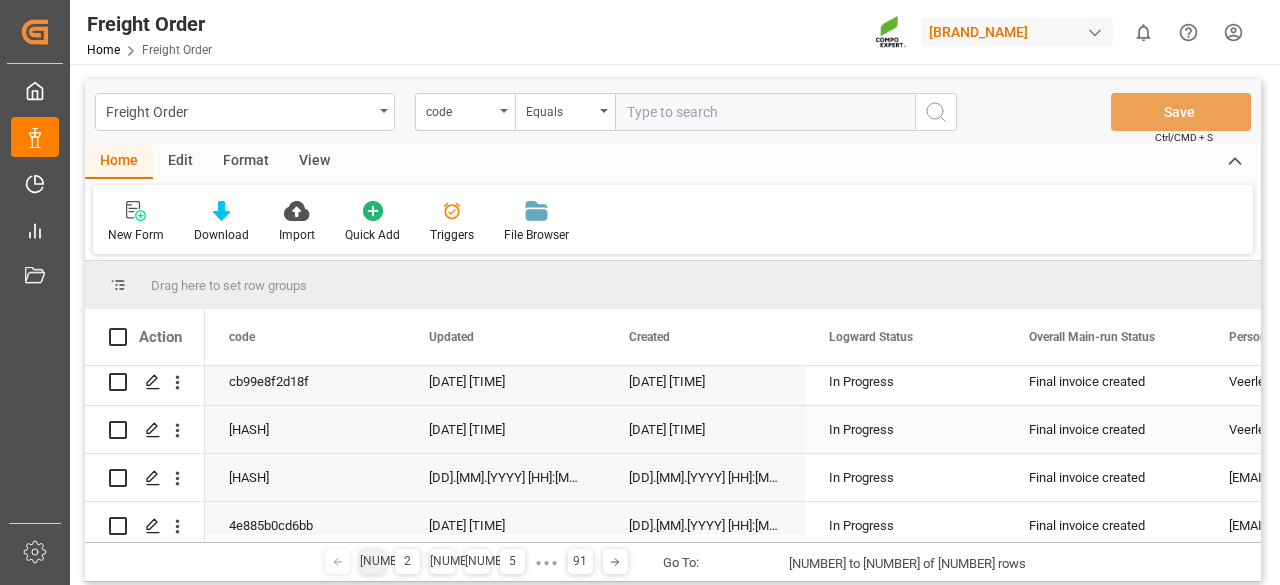 scroll, scrollTop: 0, scrollLeft: 0, axis: both 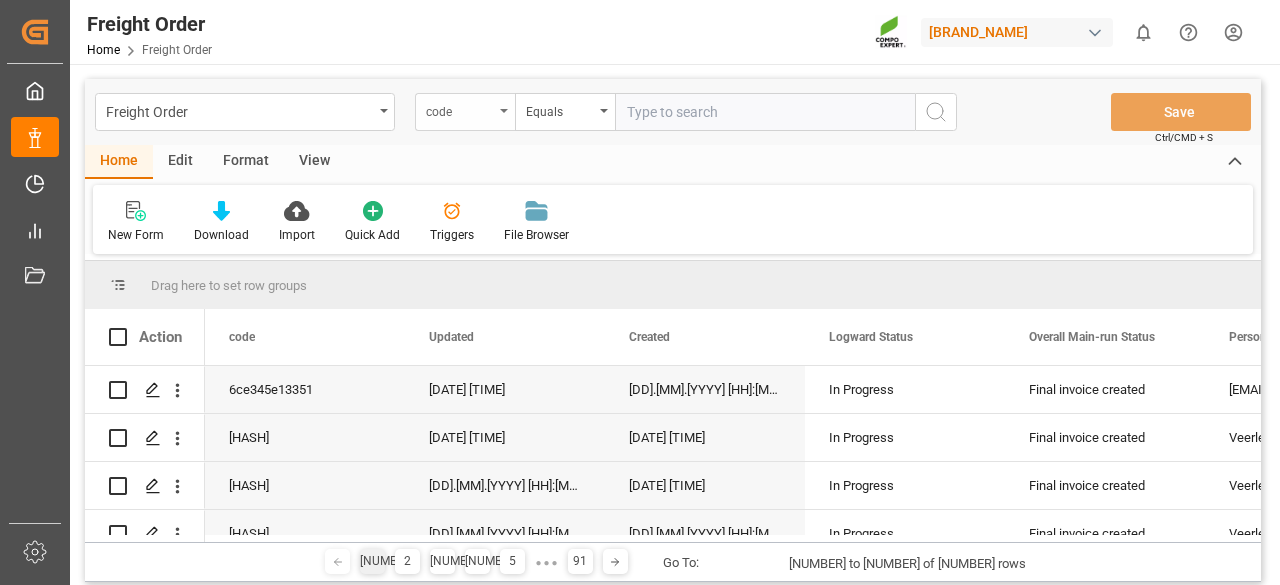 click on "code" at bounding box center [460, 109] 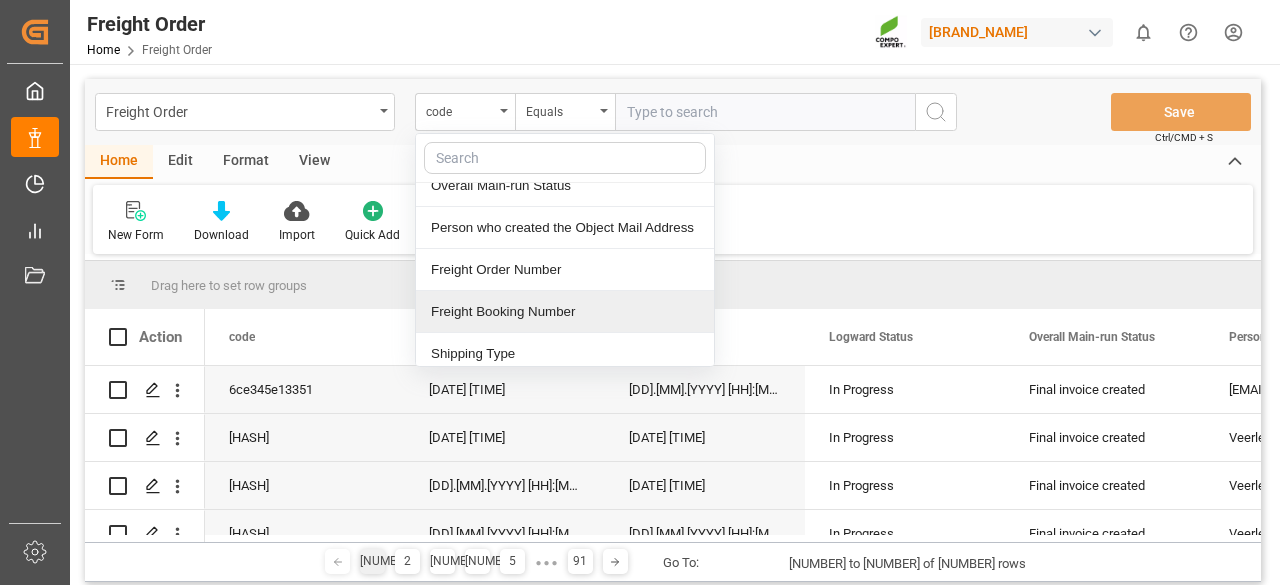 scroll, scrollTop: 200, scrollLeft: 0, axis: vertical 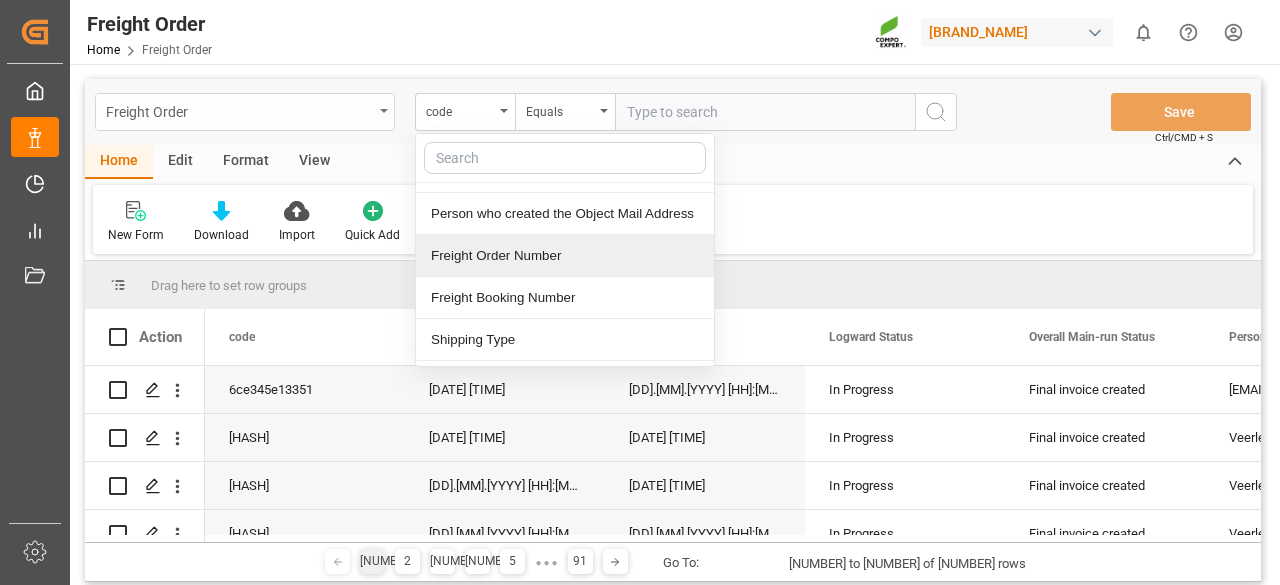 click on "Freight Order" at bounding box center (239, 110) 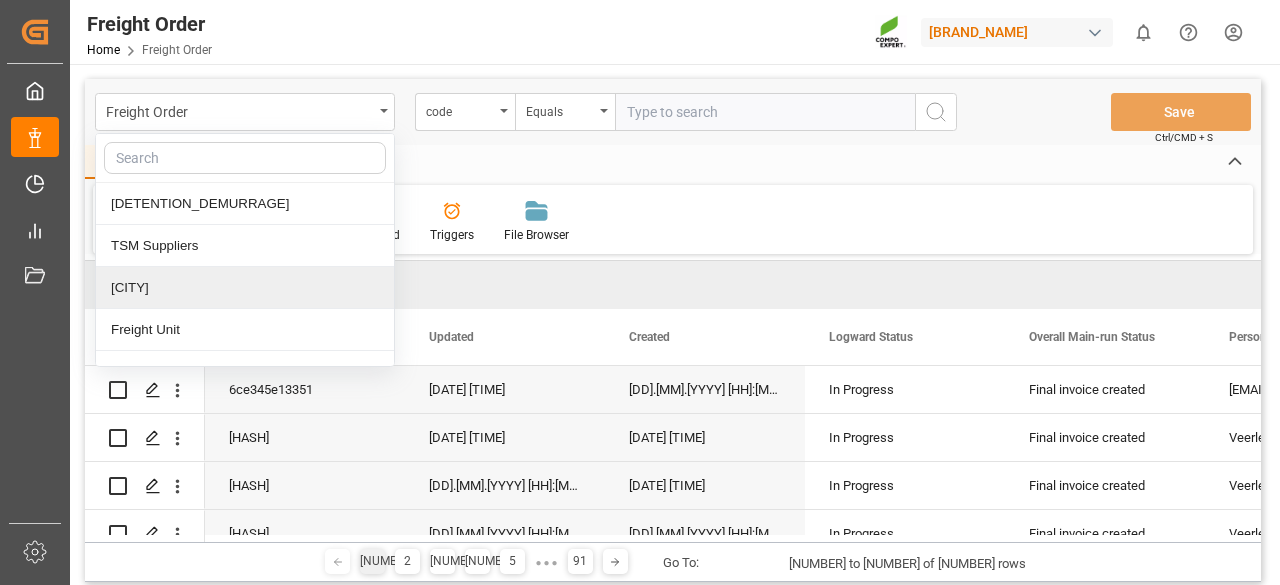 scroll, scrollTop: 300, scrollLeft: 0, axis: vertical 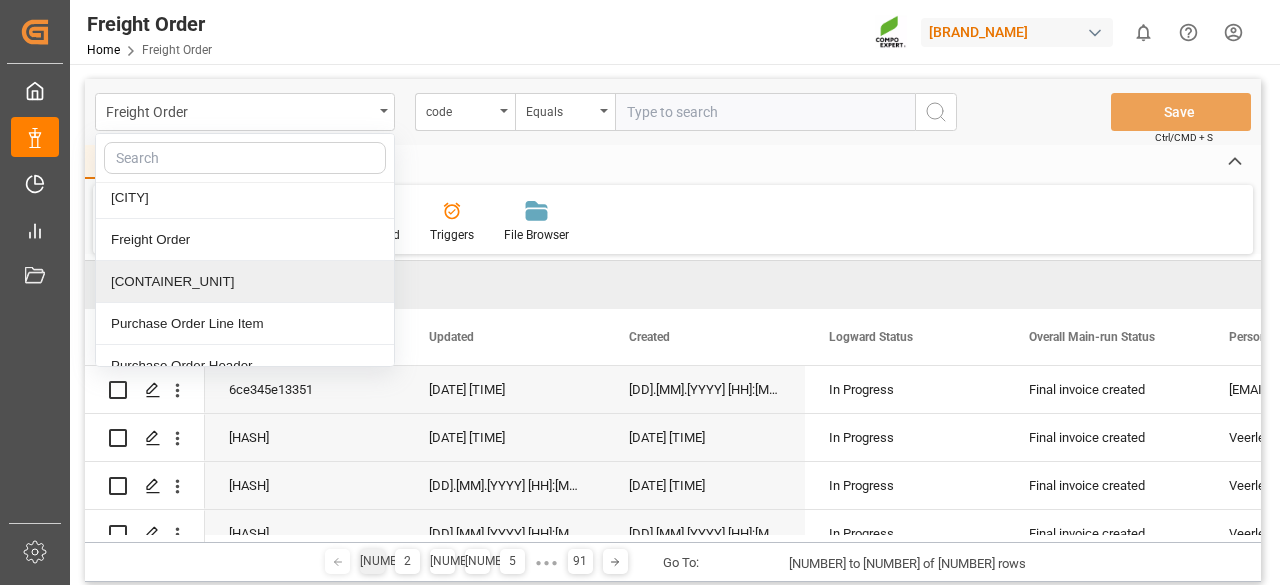 click on "Container Unit" at bounding box center (245, 282) 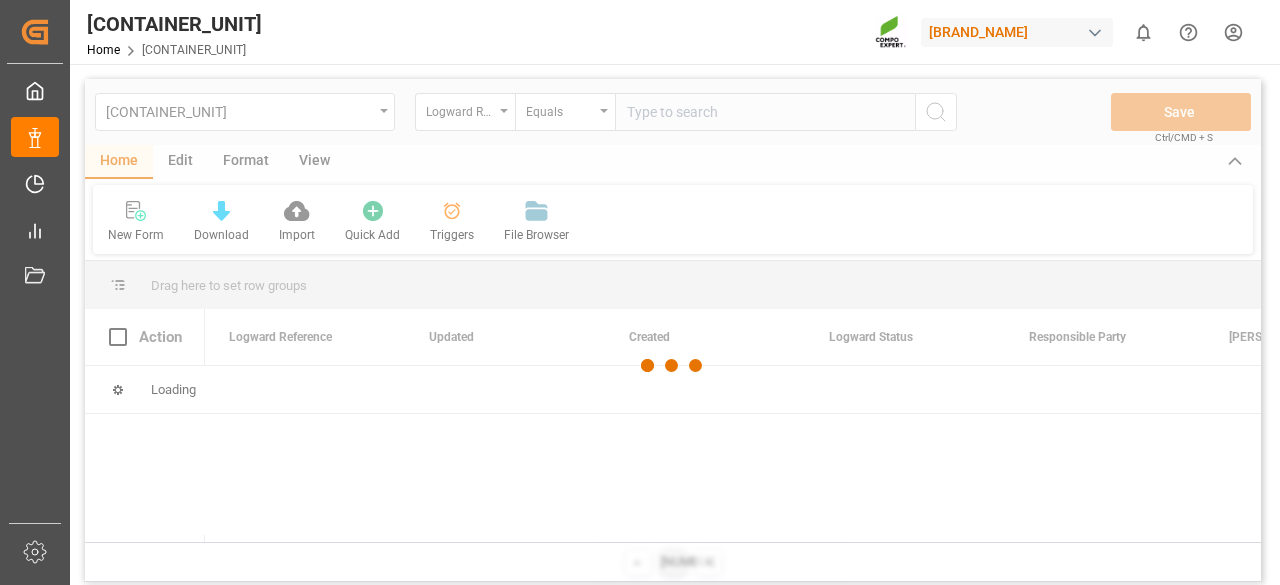 click at bounding box center [673, 365] 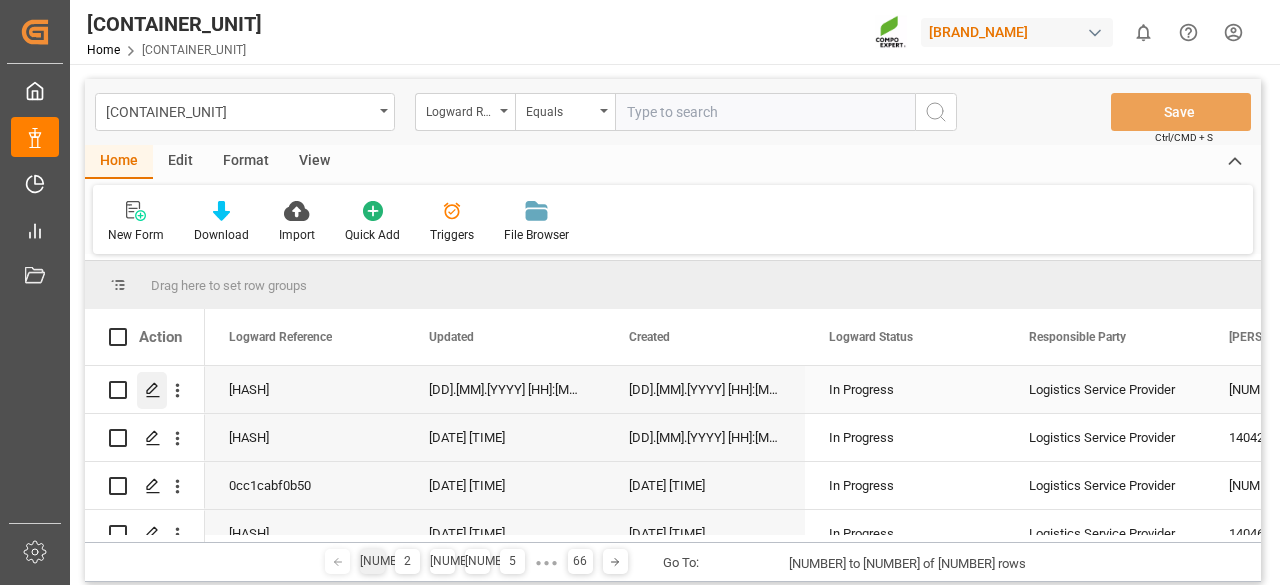 click at bounding box center [153, 390] 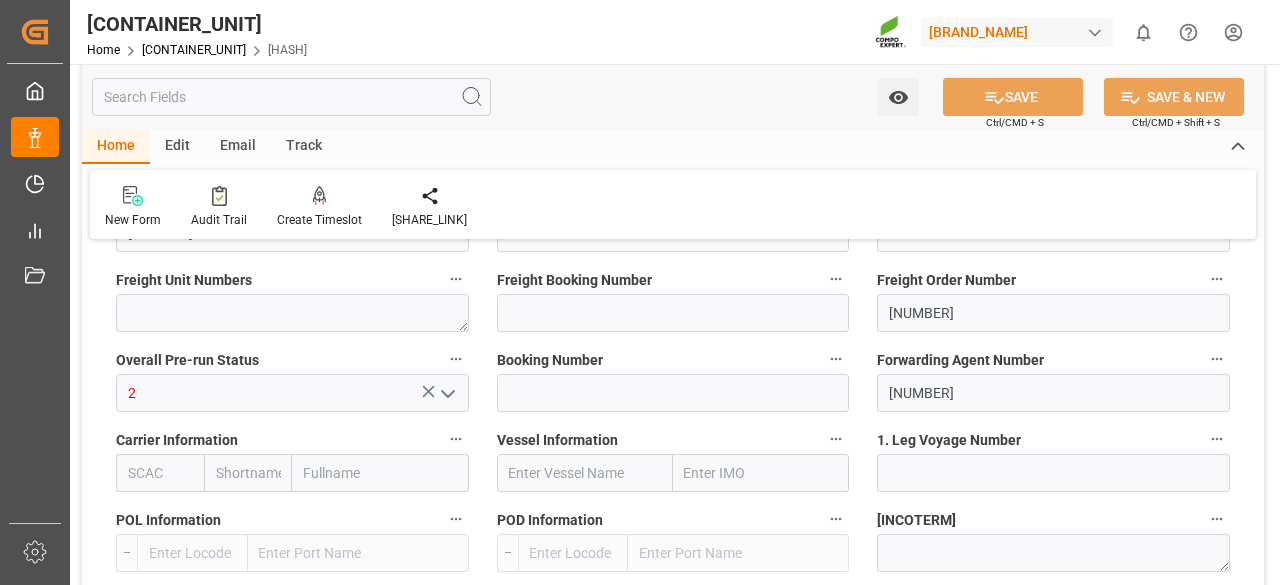 scroll, scrollTop: 0, scrollLeft: 0, axis: both 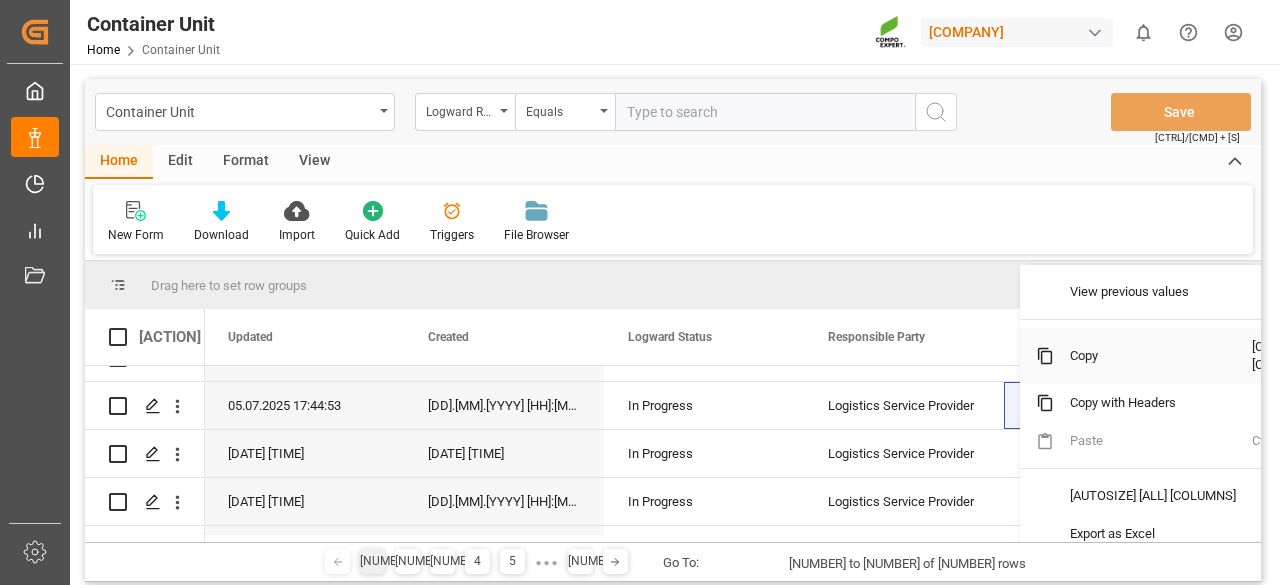 click on "Copy" at bounding box center (1153, 356) 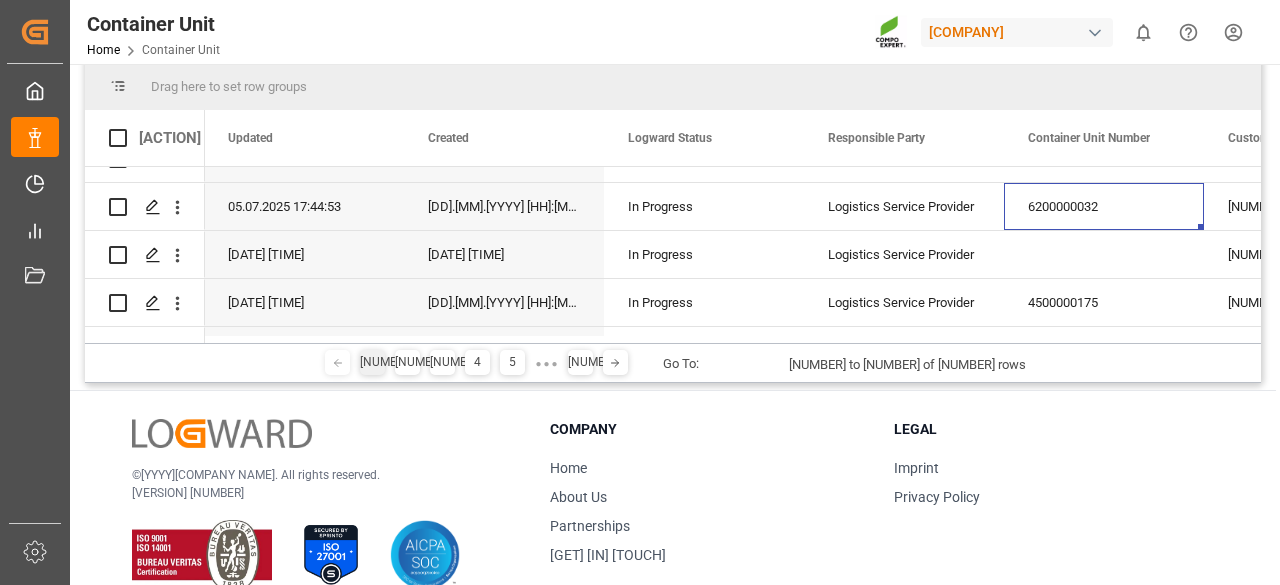 scroll, scrollTop: 200, scrollLeft: 0, axis: vertical 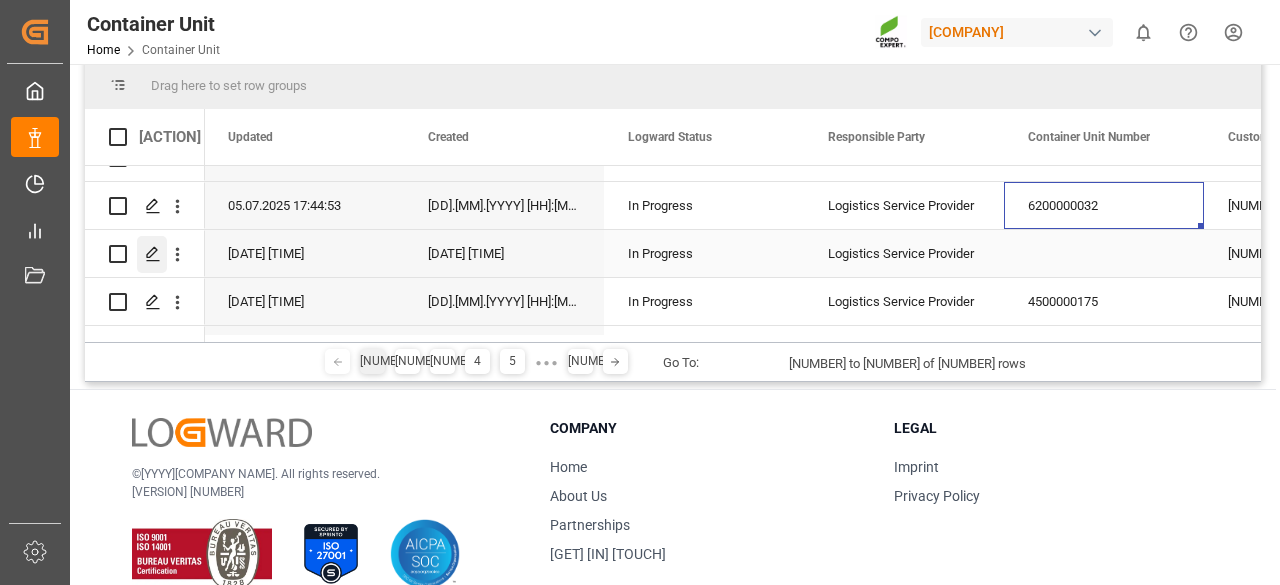 click at bounding box center (152, 254) 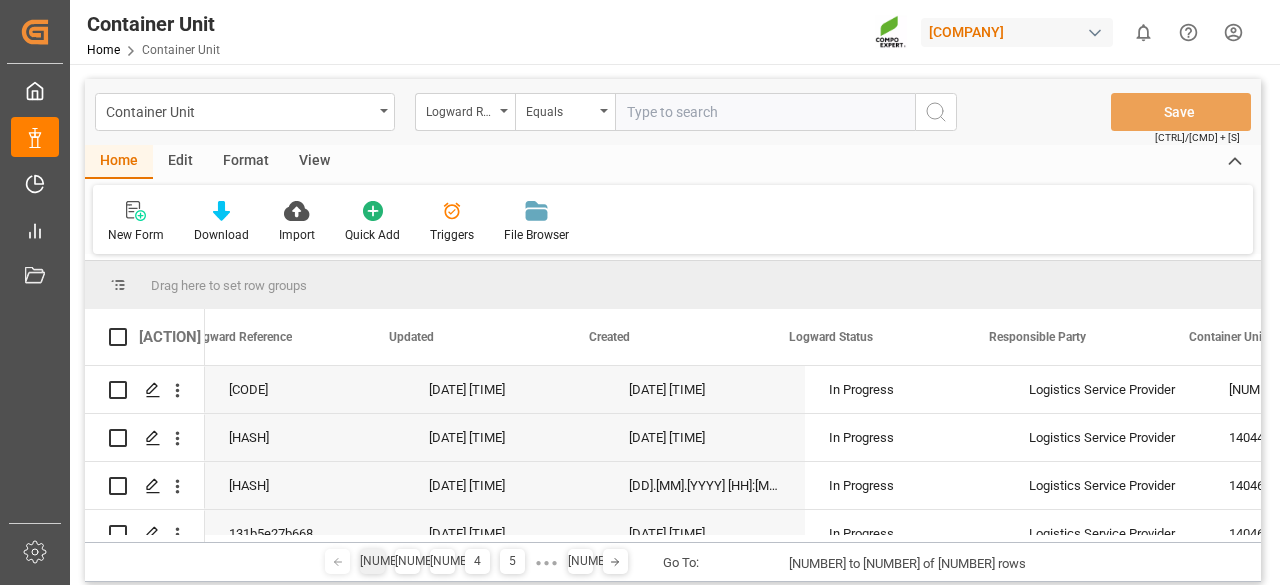 scroll, scrollTop: 0, scrollLeft: 522, axis: horizontal 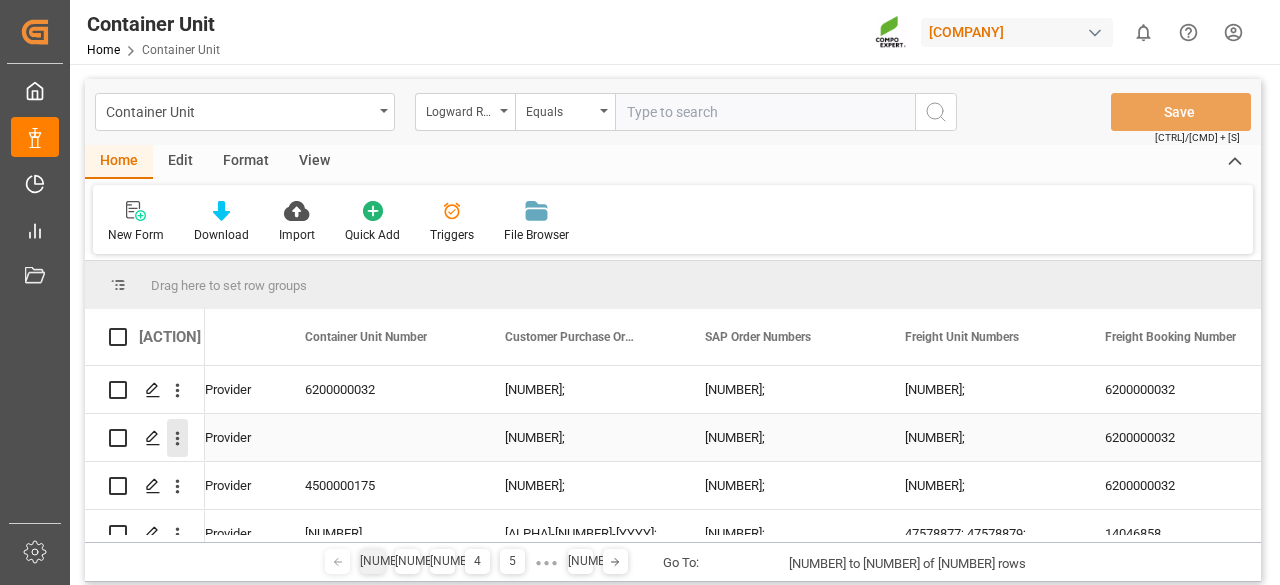 click at bounding box center (177, 438) 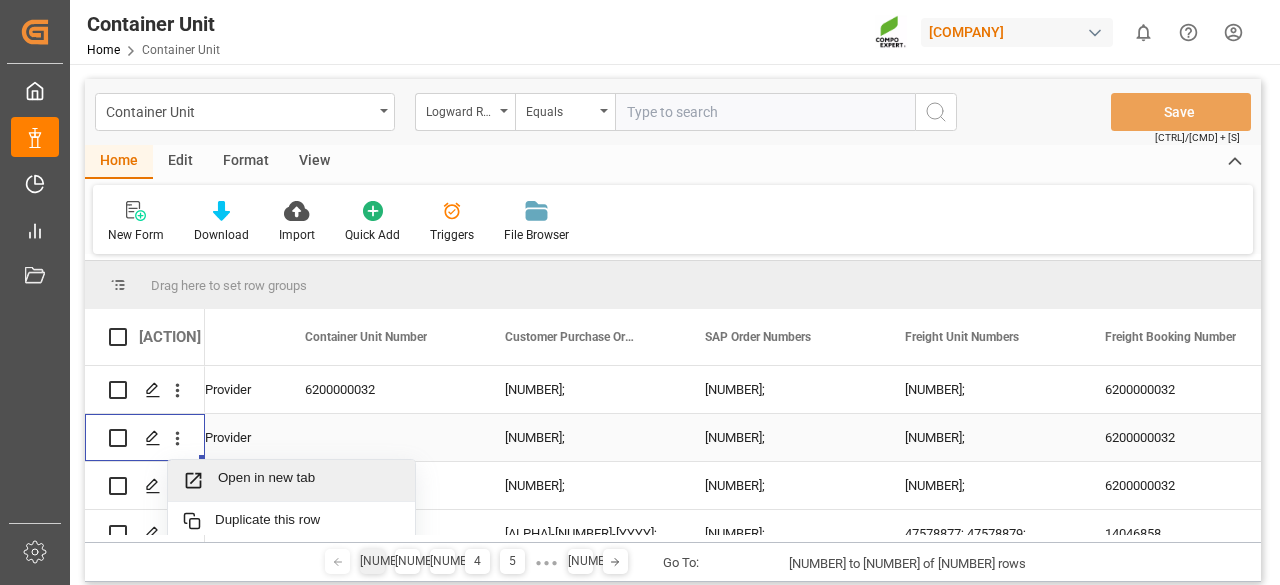 scroll, scrollTop: 92, scrollLeft: 0, axis: vertical 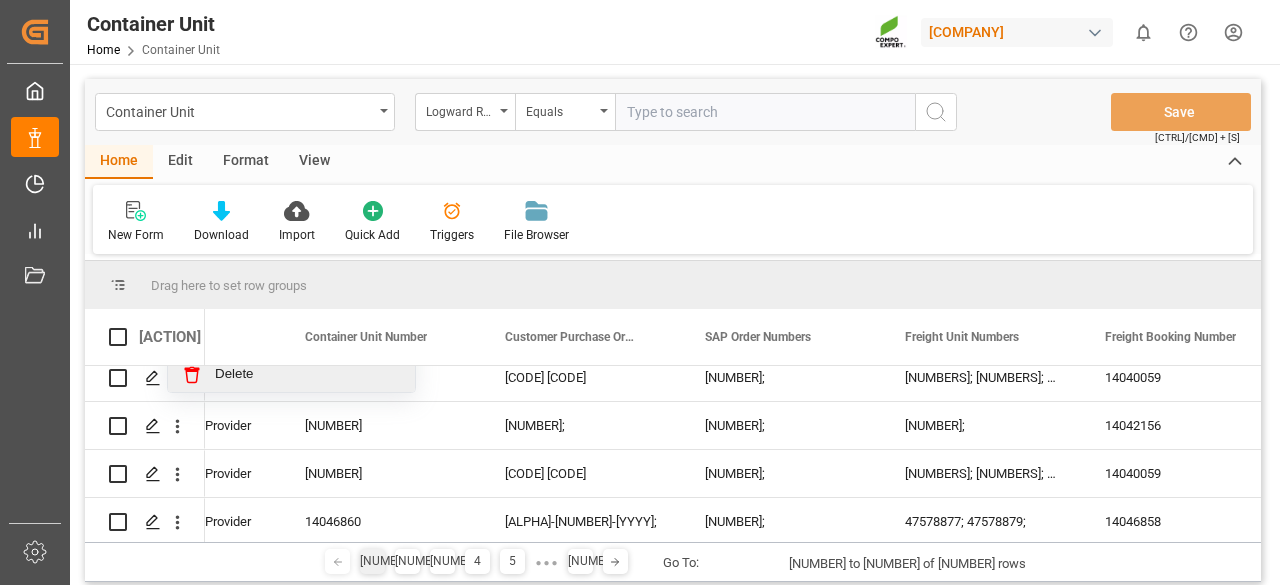 click on "Delete" at bounding box center [291, 375] 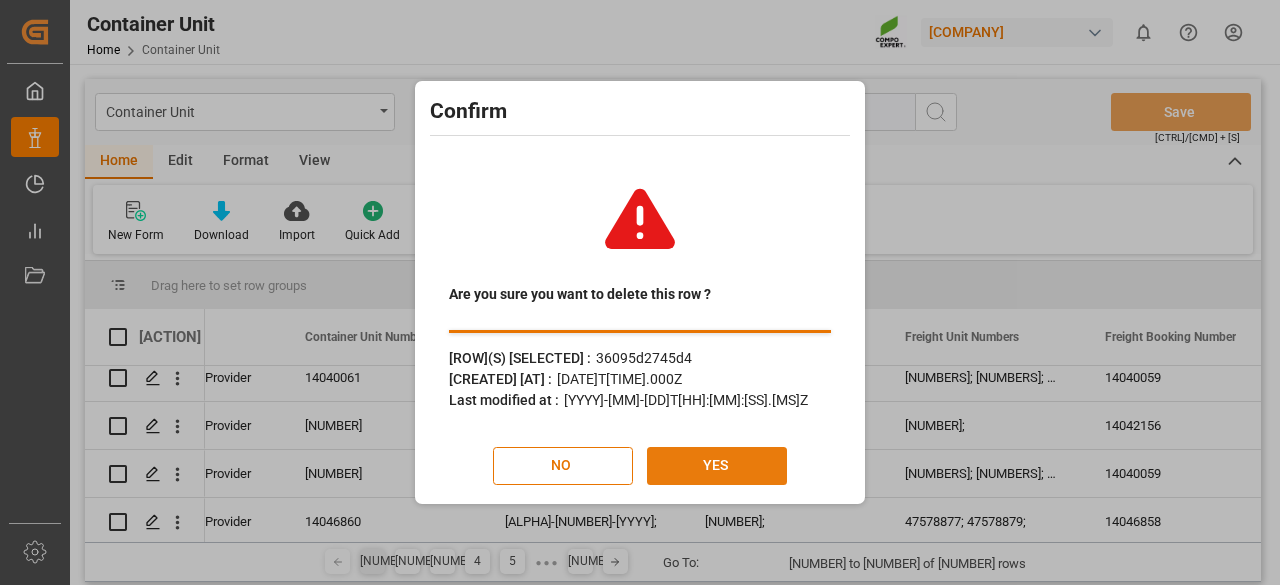 click on "YES" at bounding box center (717, 466) 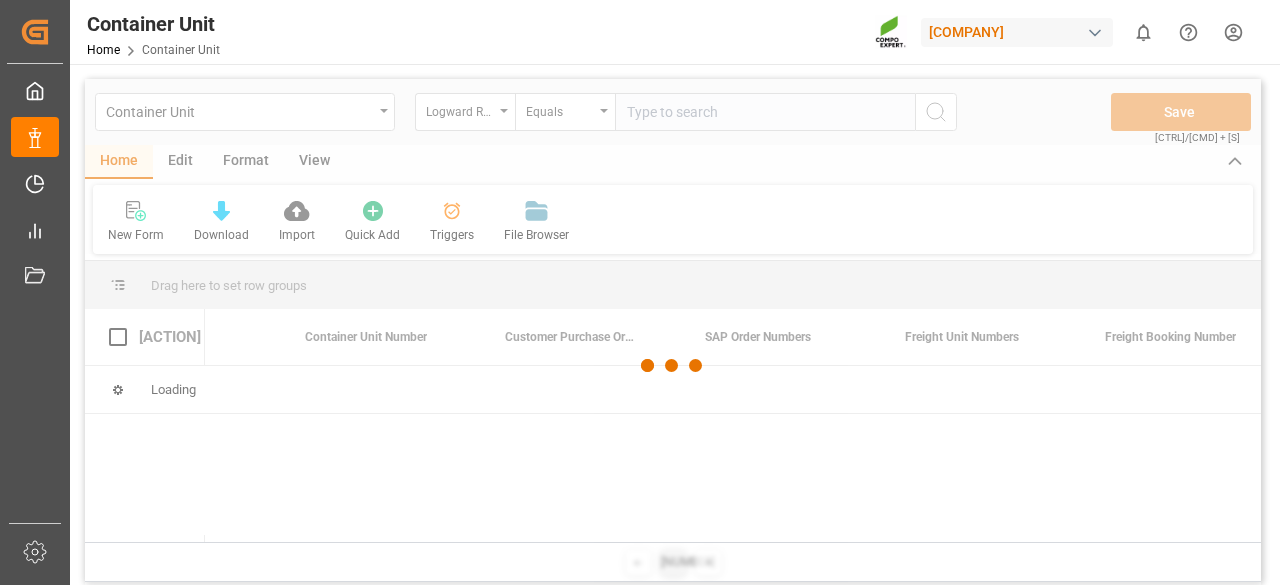 scroll, scrollTop: 0, scrollLeft: 0, axis: both 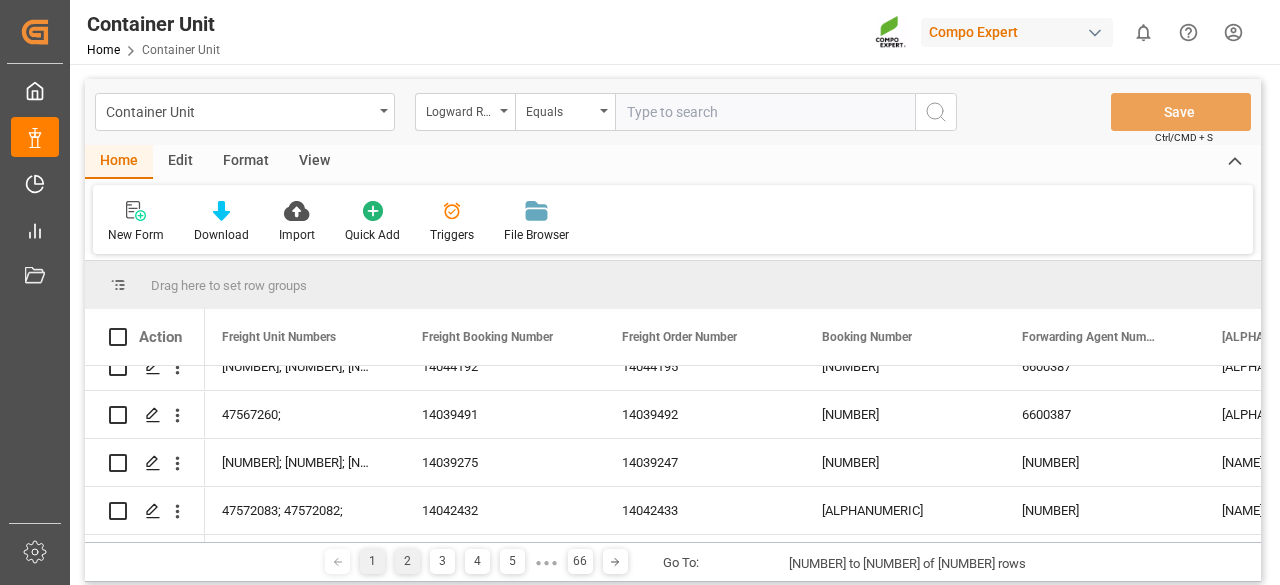 click on "2" at bounding box center (407, 561) 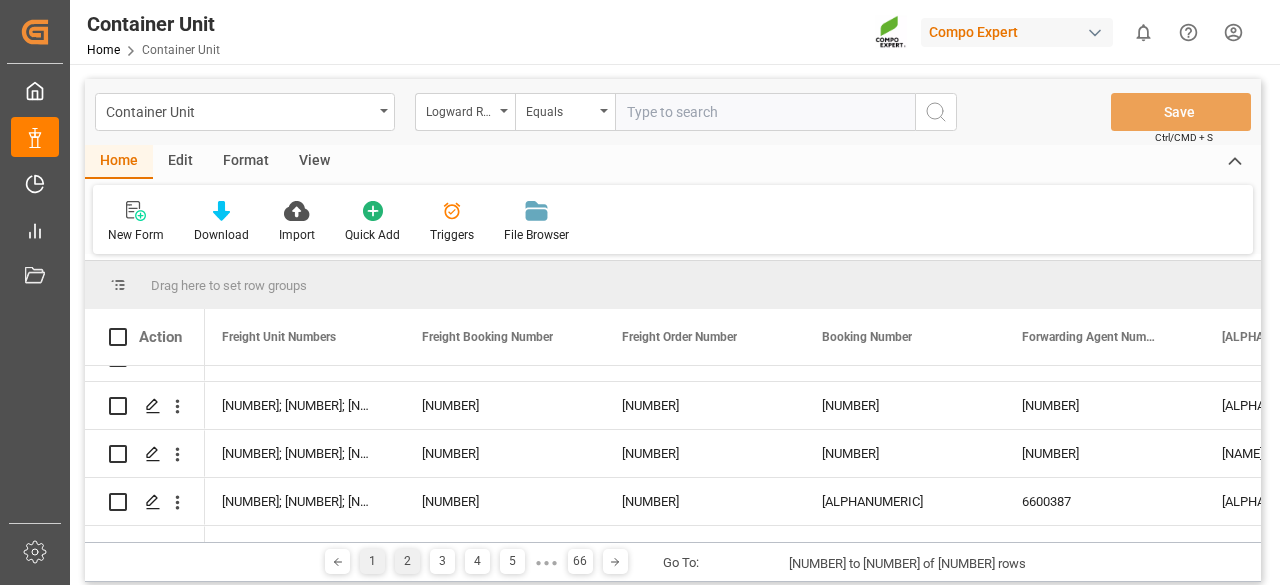 click on "1" at bounding box center [372, 561] 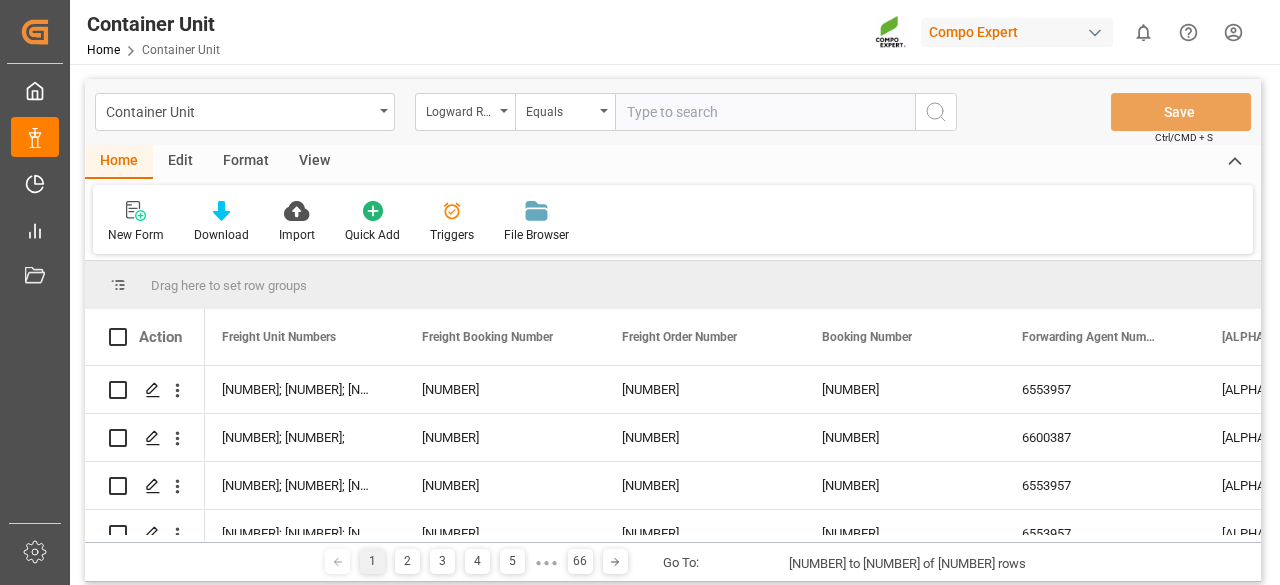 scroll, scrollTop: 0, scrollLeft: 1727, axis: horizontal 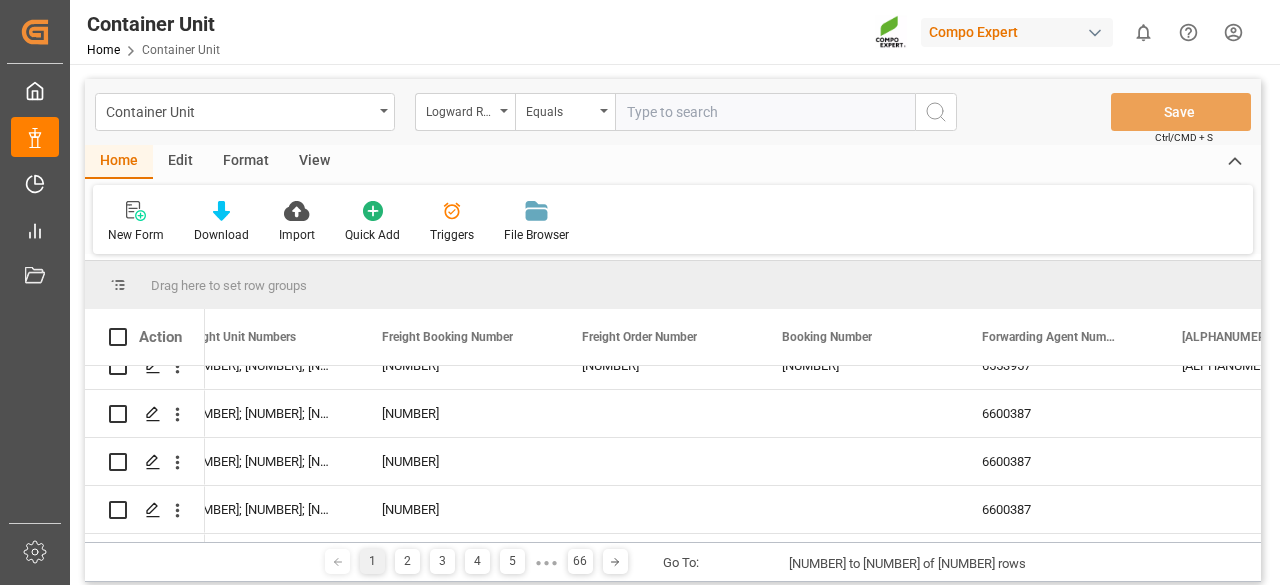 drag, startPoint x: 242, startPoint y: 535, endPoint x: 214, endPoint y: 534, distance: 28.01785 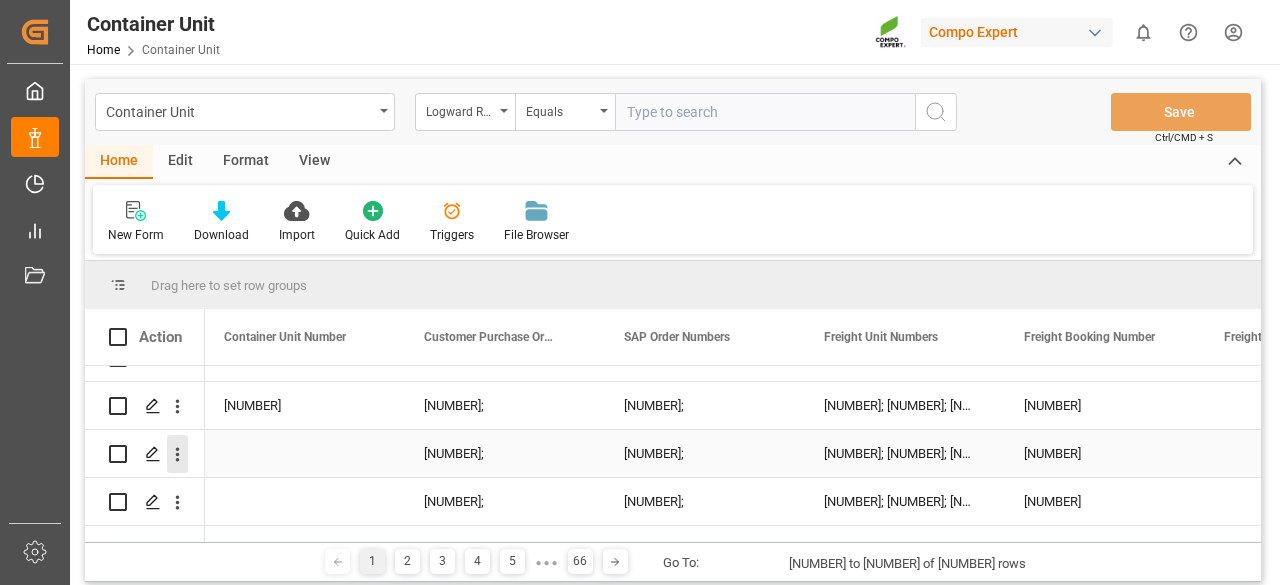 click at bounding box center [177, 454] 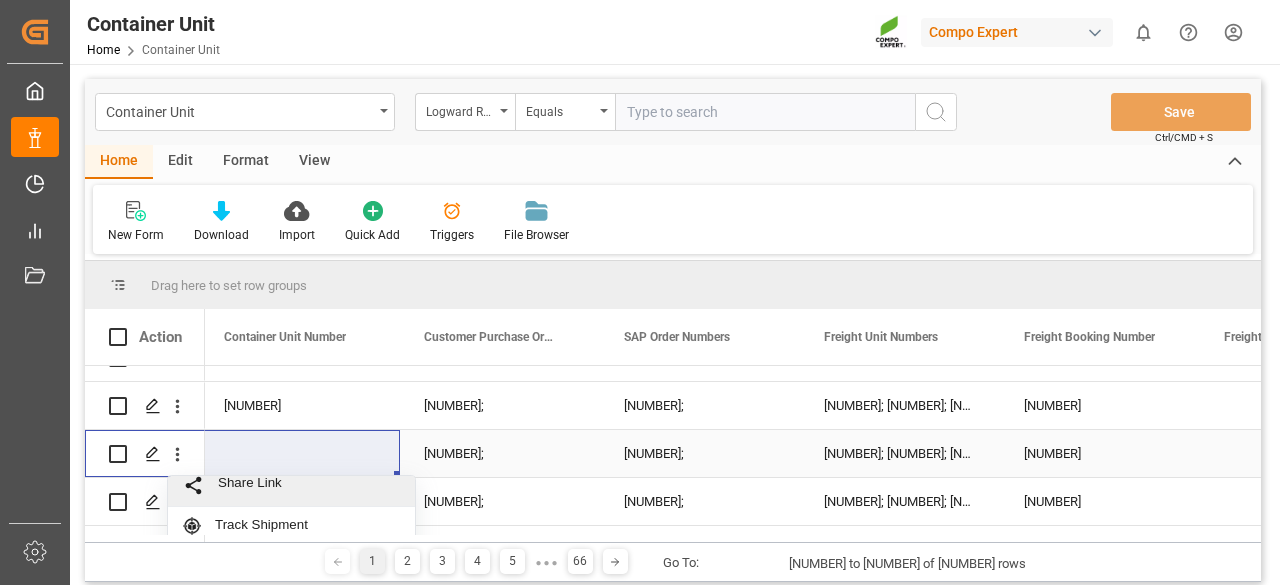 click at bounding box center [673, 450] 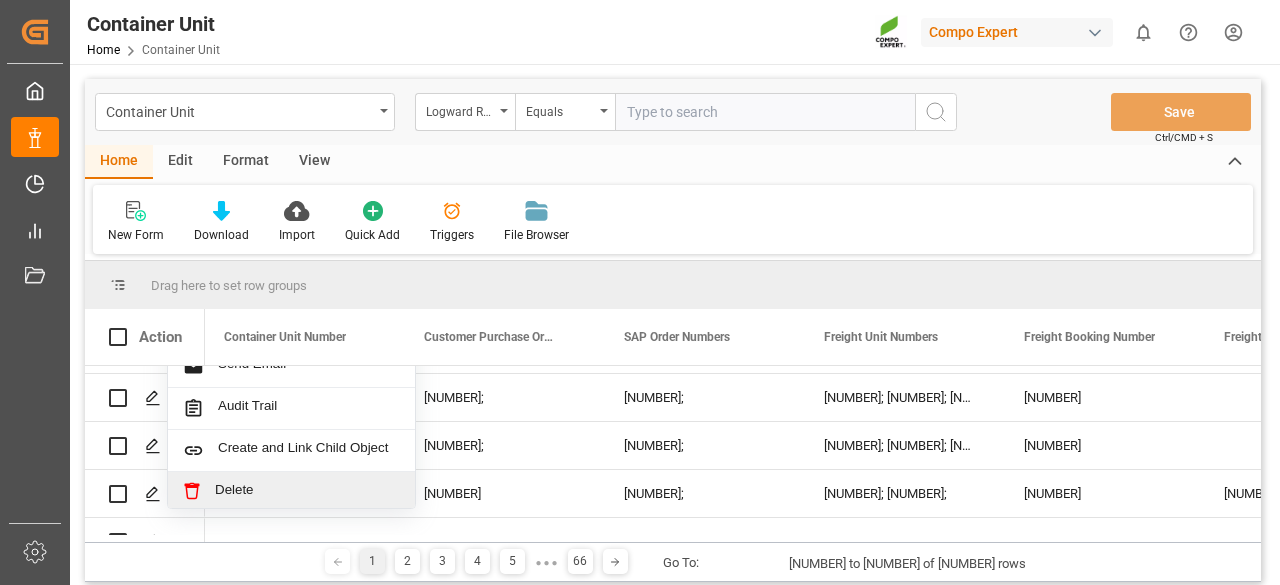 click on "Delete" at bounding box center [307, 491] 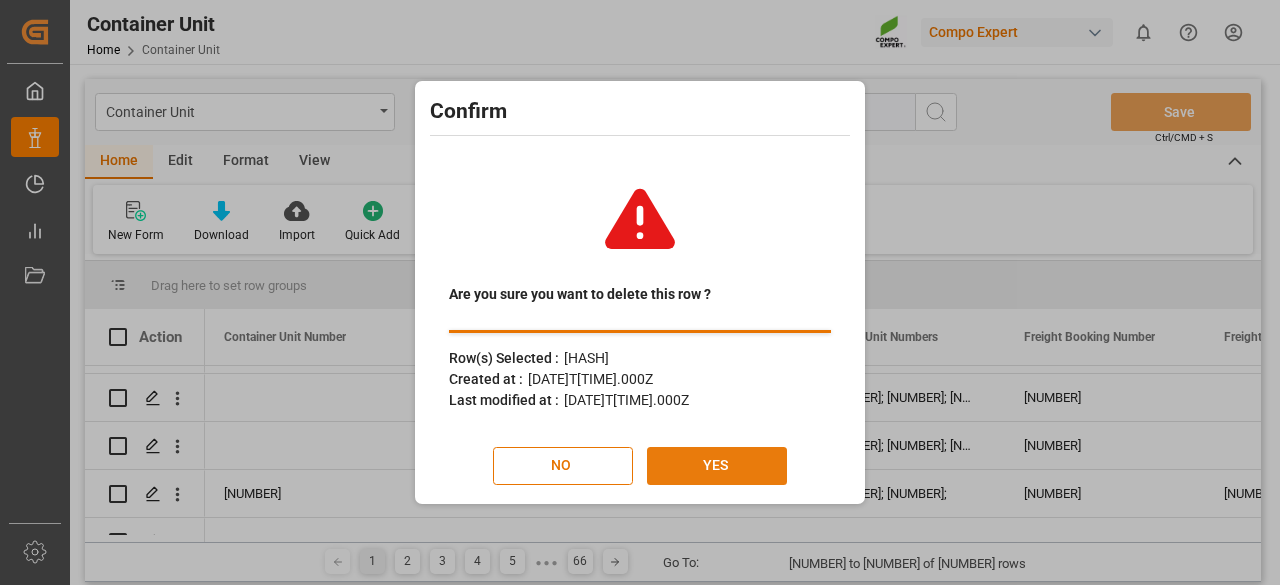 click on "YES" at bounding box center (717, 466) 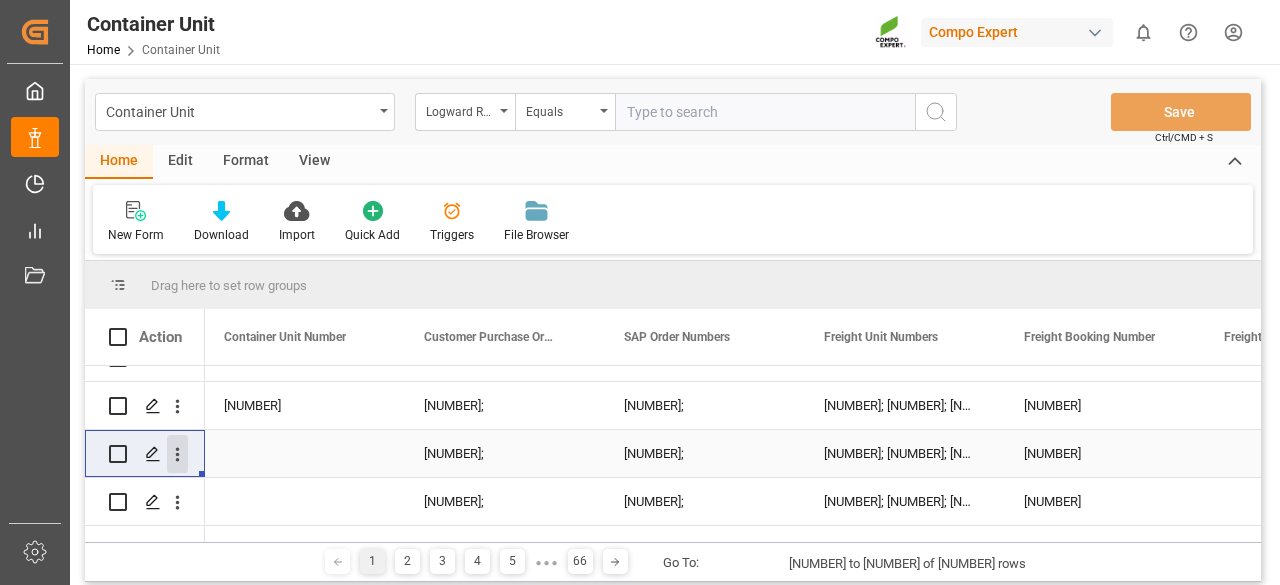 click at bounding box center (177, 454) 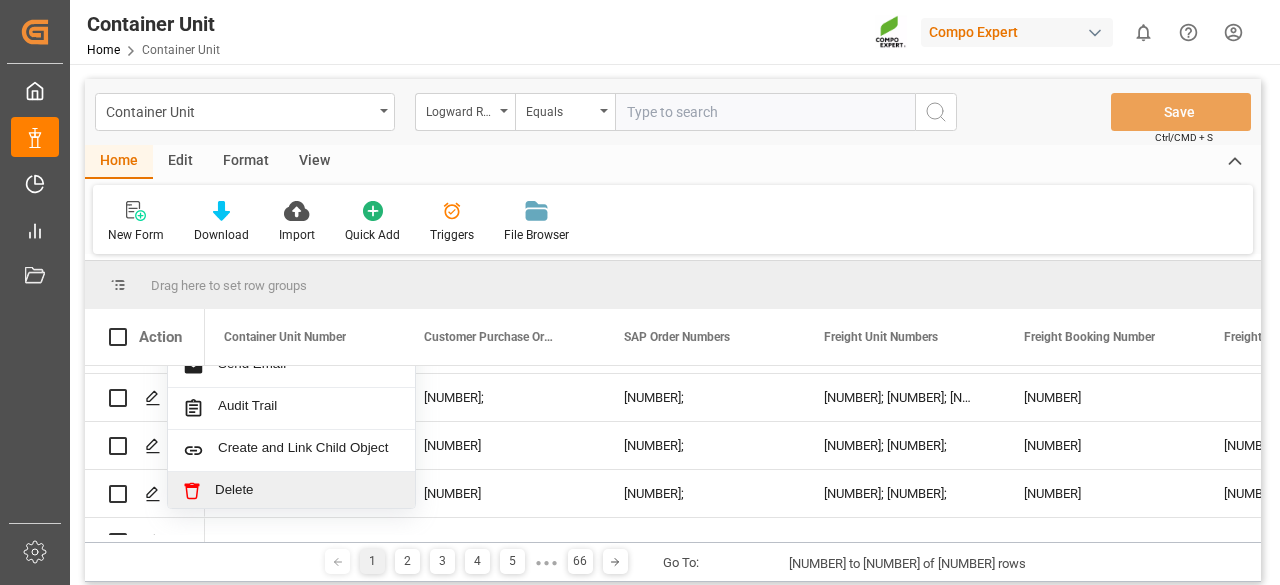 click on "Delete" at bounding box center [291, 491] 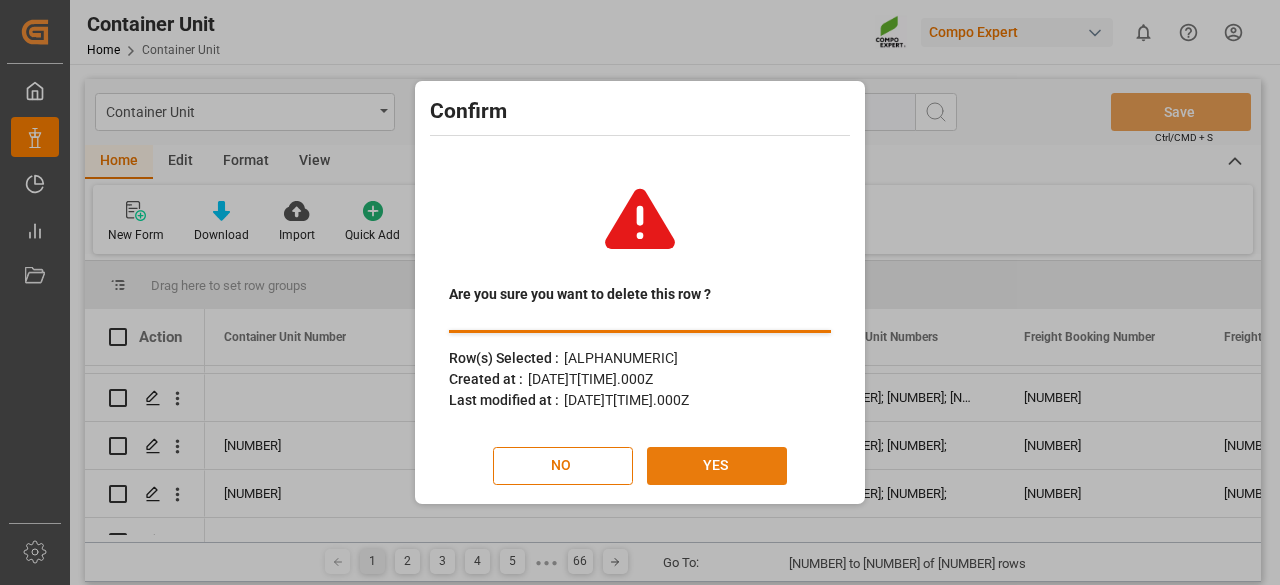click on "YES" at bounding box center [717, 466] 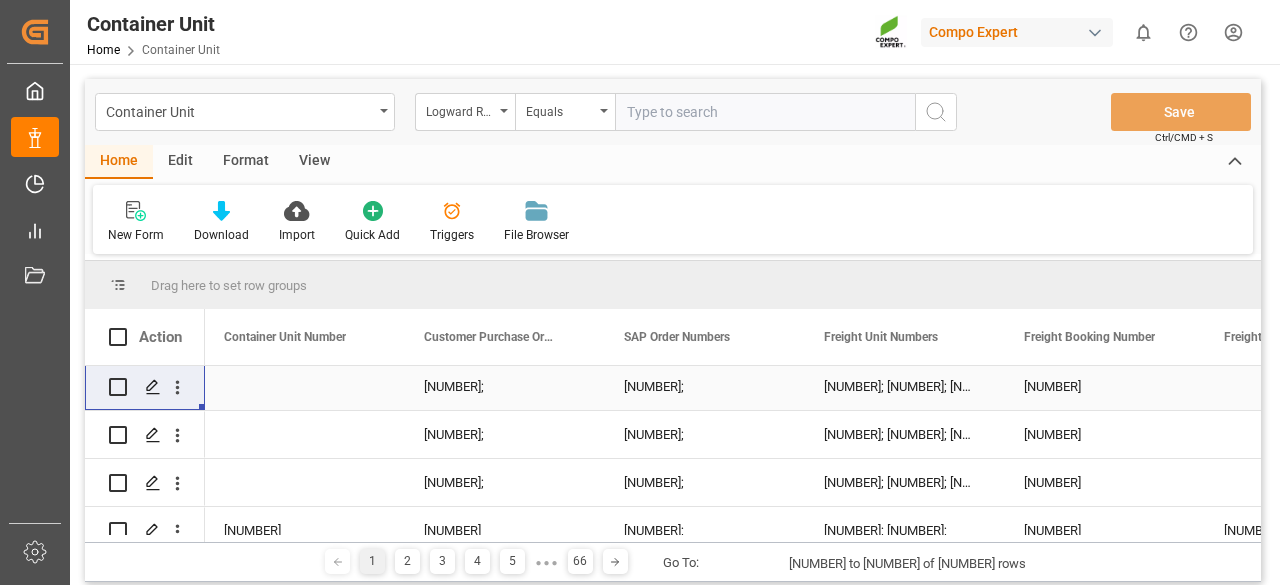 scroll, scrollTop: 800, scrollLeft: 0, axis: vertical 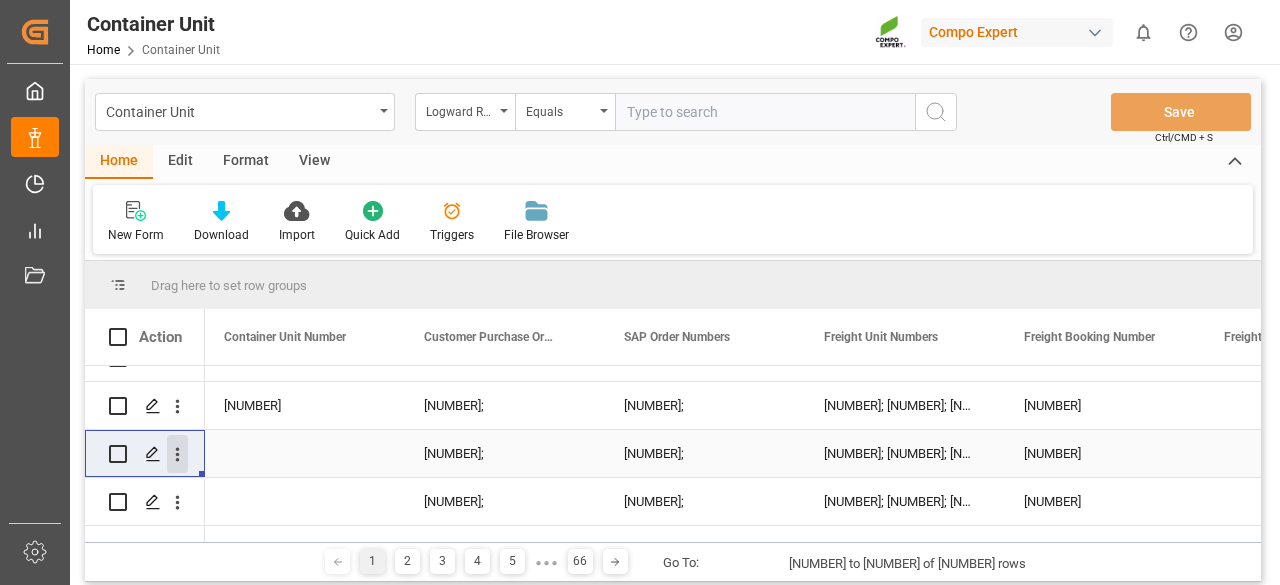 click at bounding box center (177, 454) 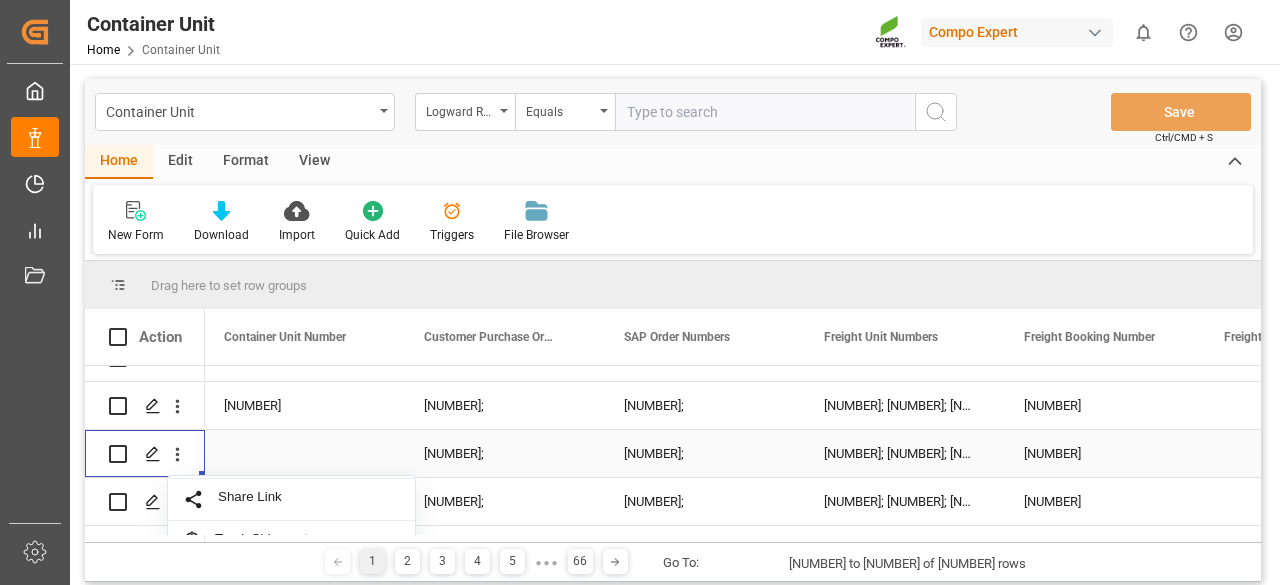 scroll, scrollTop: 92, scrollLeft: 0, axis: vertical 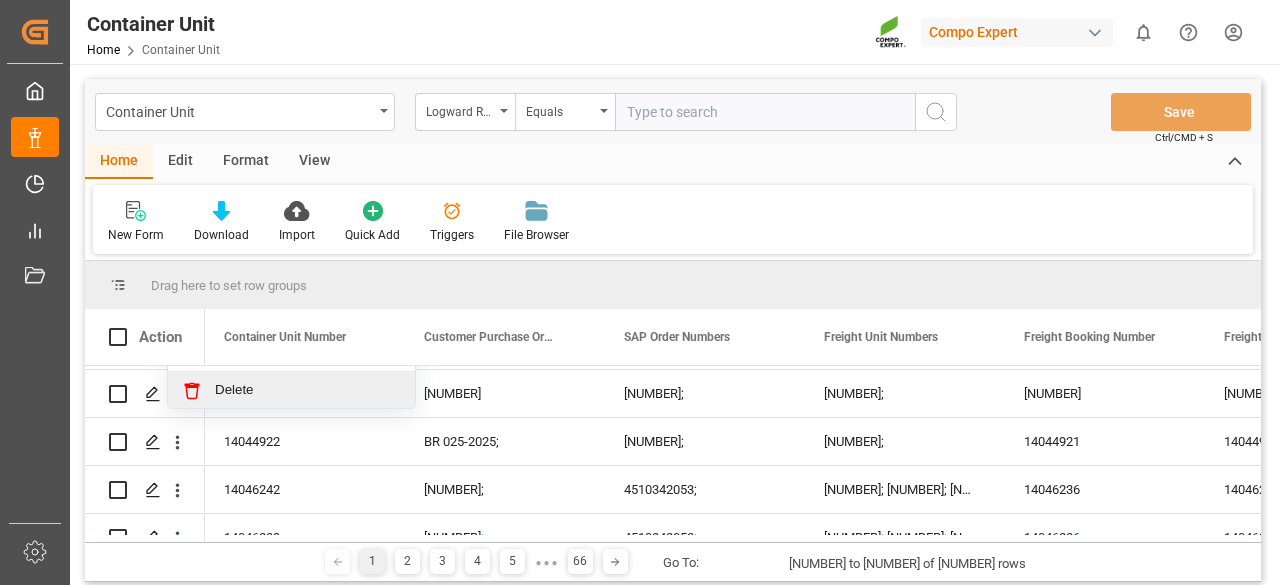 click on "Delete" at bounding box center [307, 391] 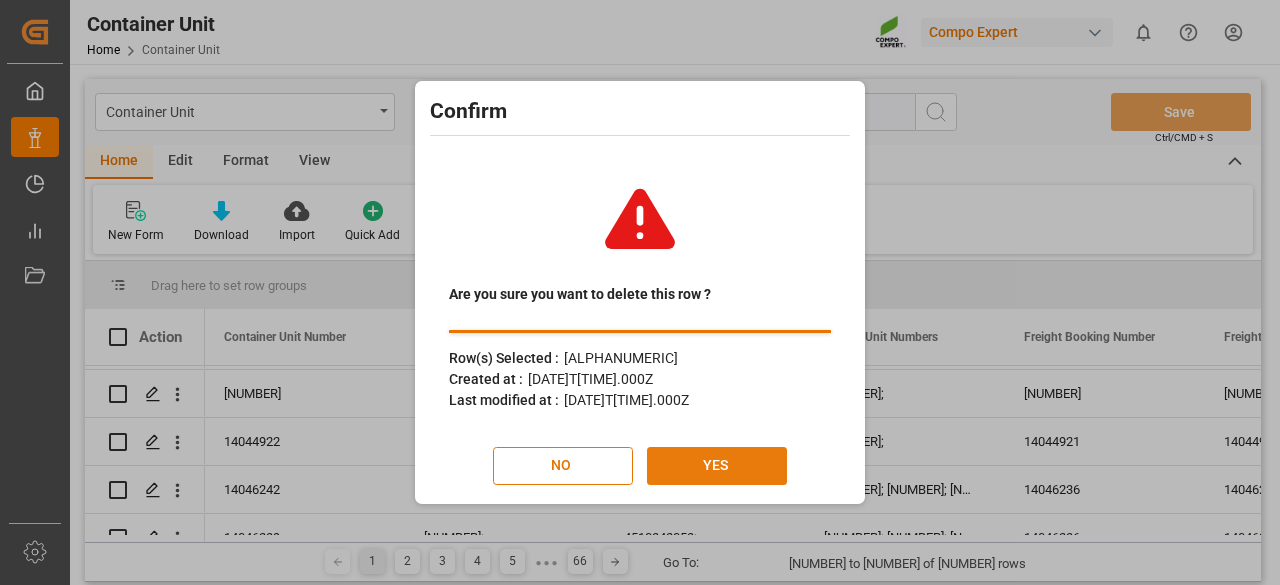 click on "YES" at bounding box center [717, 466] 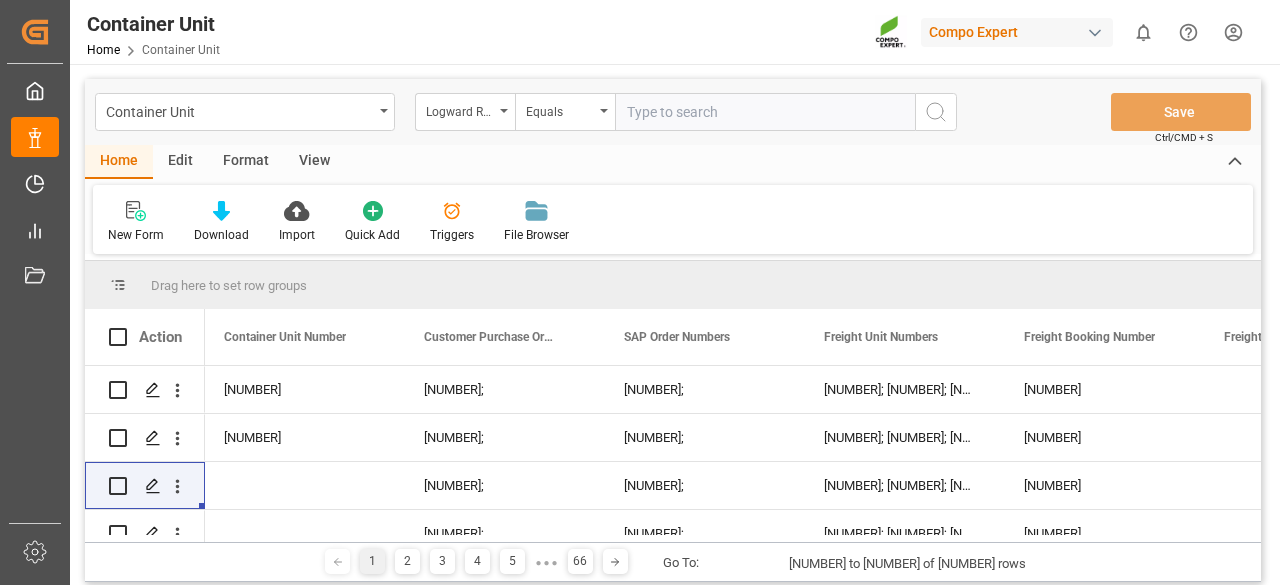 scroll, scrollTop: 800, scrollLeft: 0, axis: vertical 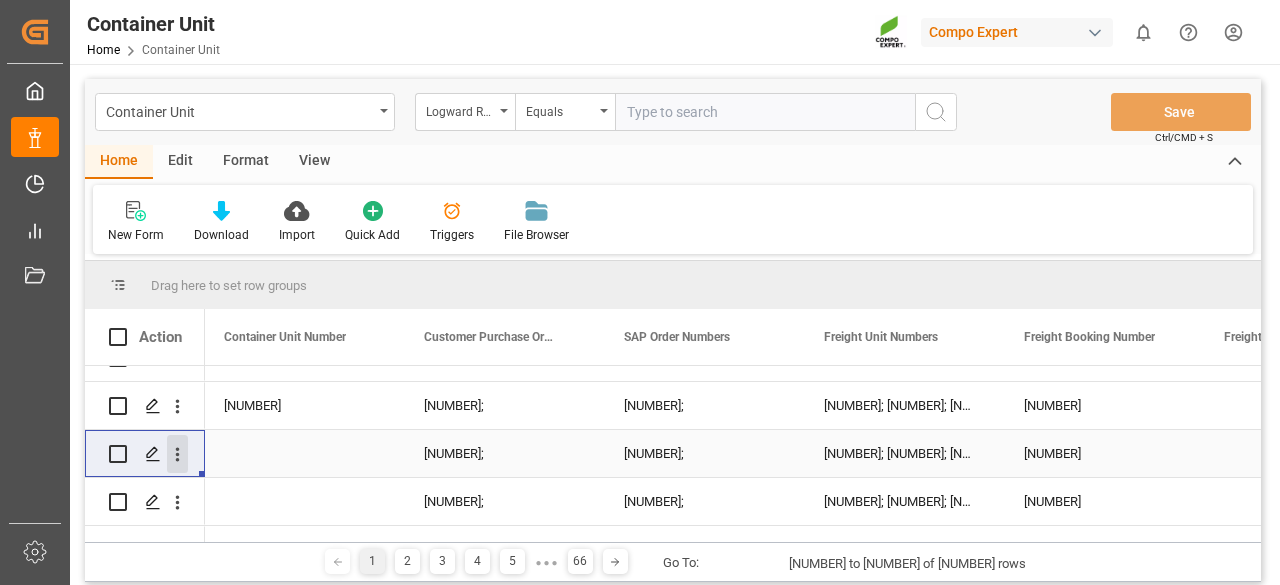 click at bounding box center [177, 454] 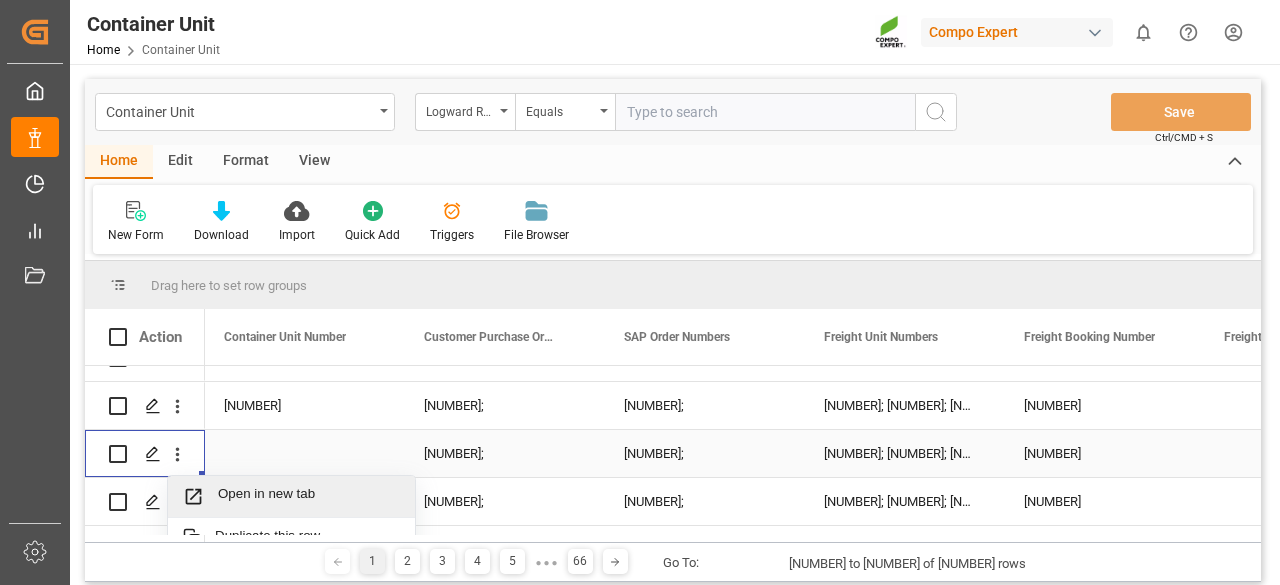 scroll, scrollTop: 92, scrollLeft: 0, axis: vertical 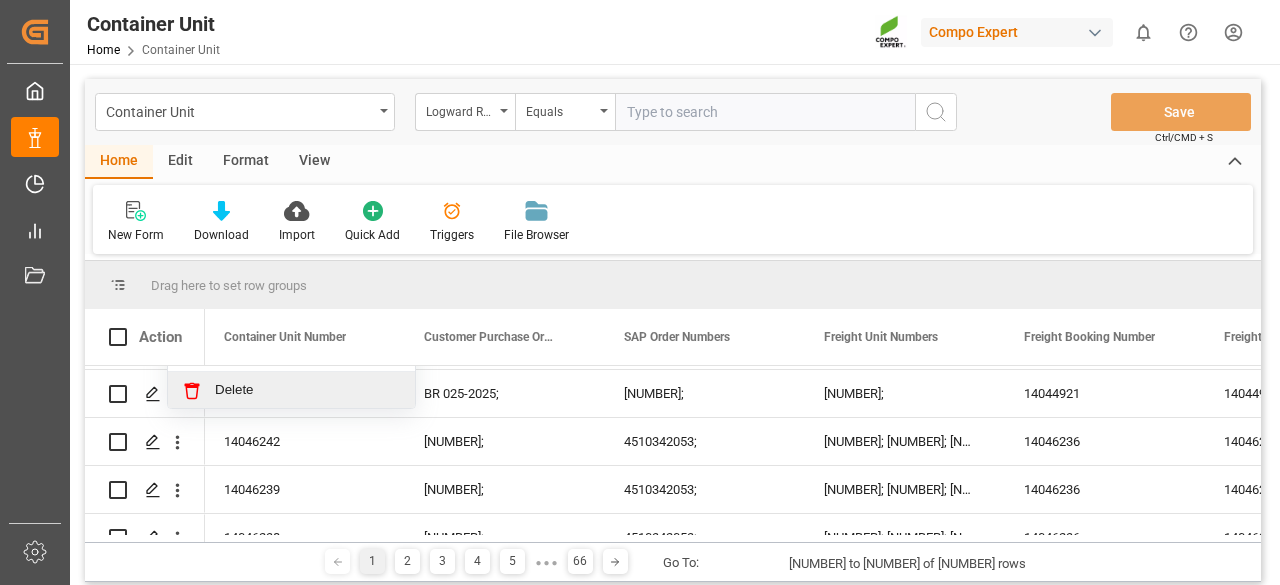 click on "Delete" at bounding box center [291, 391] 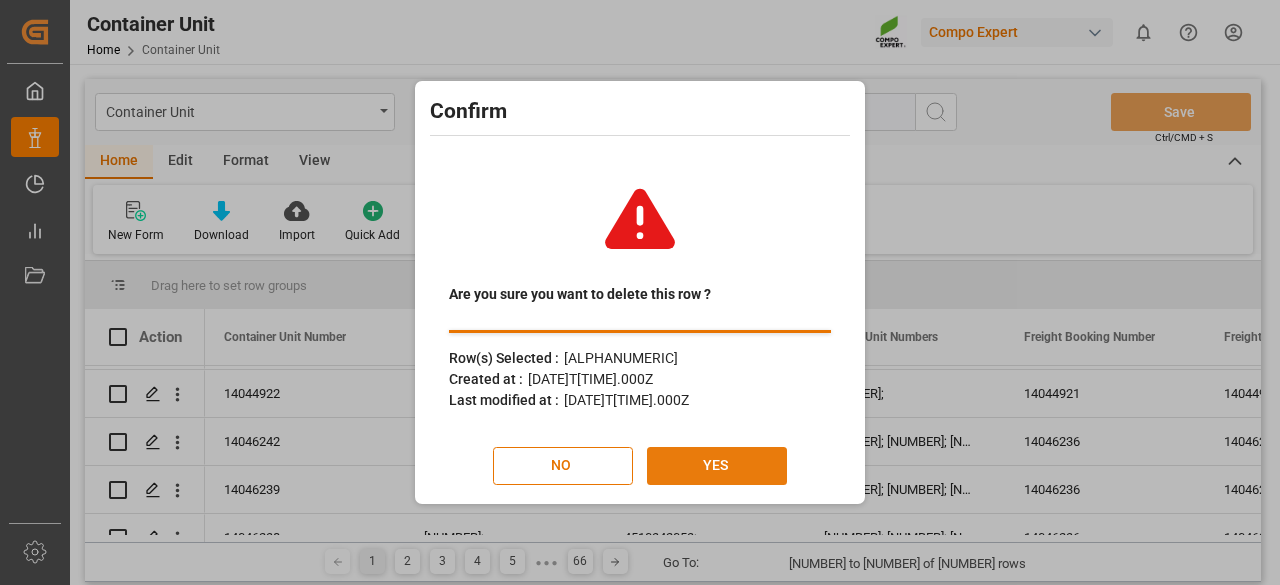 click on "YES" at bounding box center [717, 466] 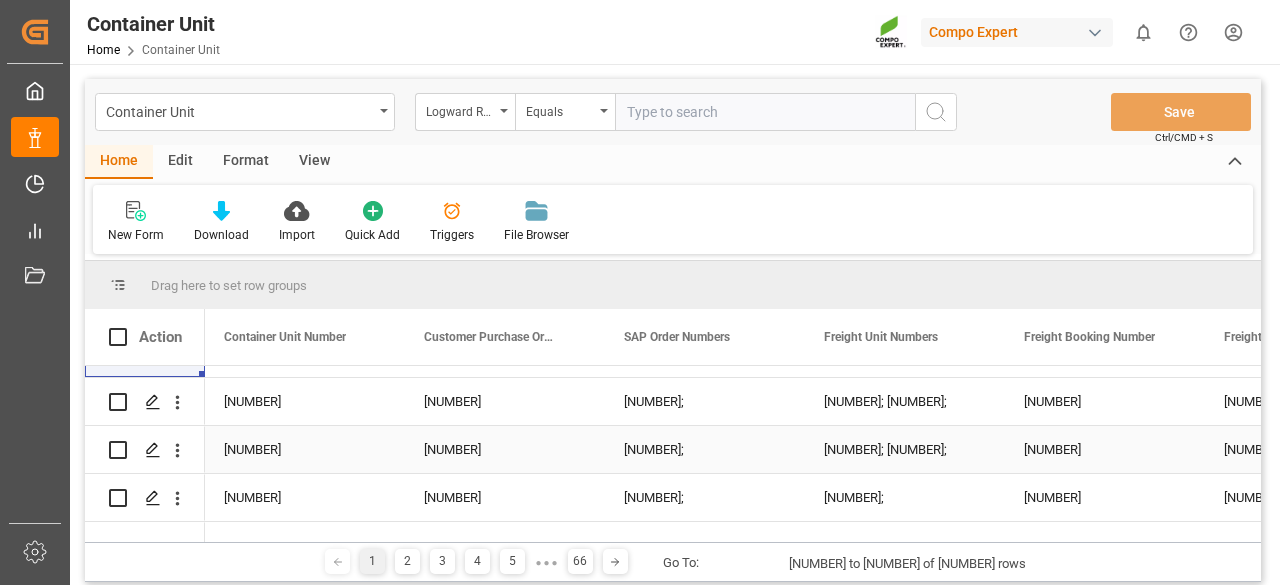 scroll, scrollTop: 800, scrollLeft: 0, axis: vertical 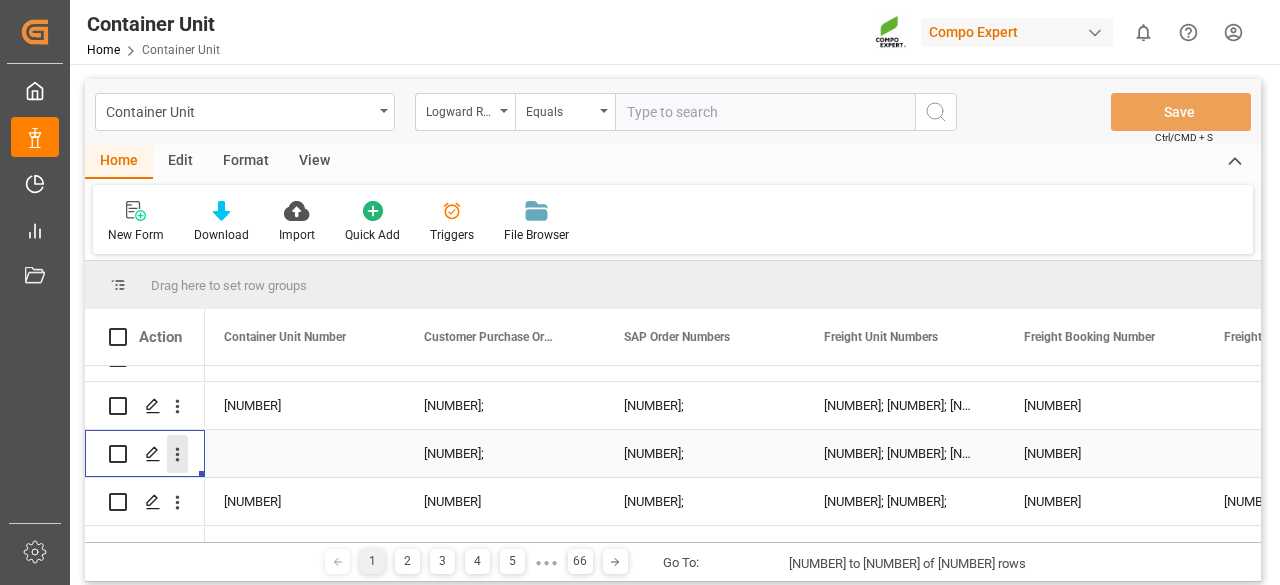 click at bounding box center [178, 455] 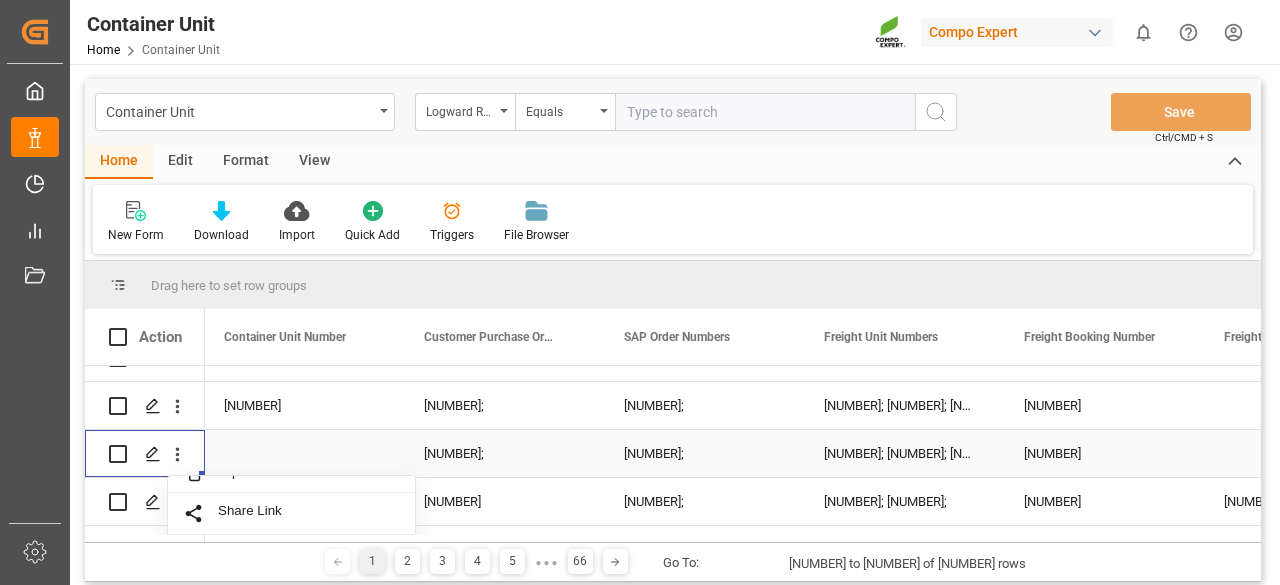 scroll, scrollTop: 92, scrollLeft: 0, axis: vertical 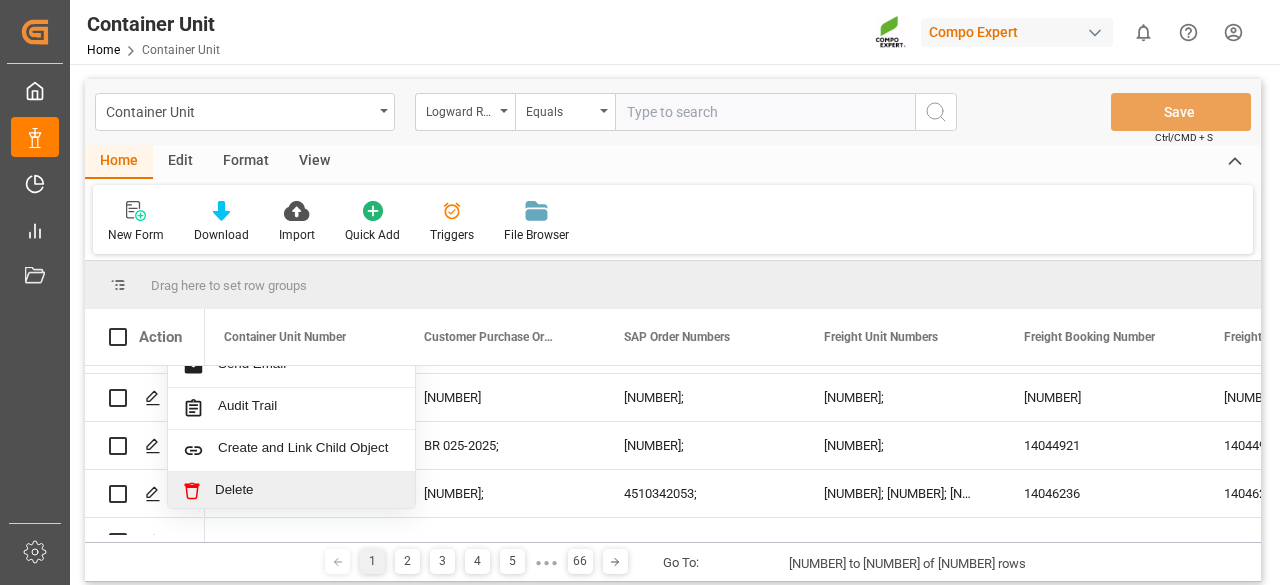 click on "Delete" at bounding box center [307, 491] 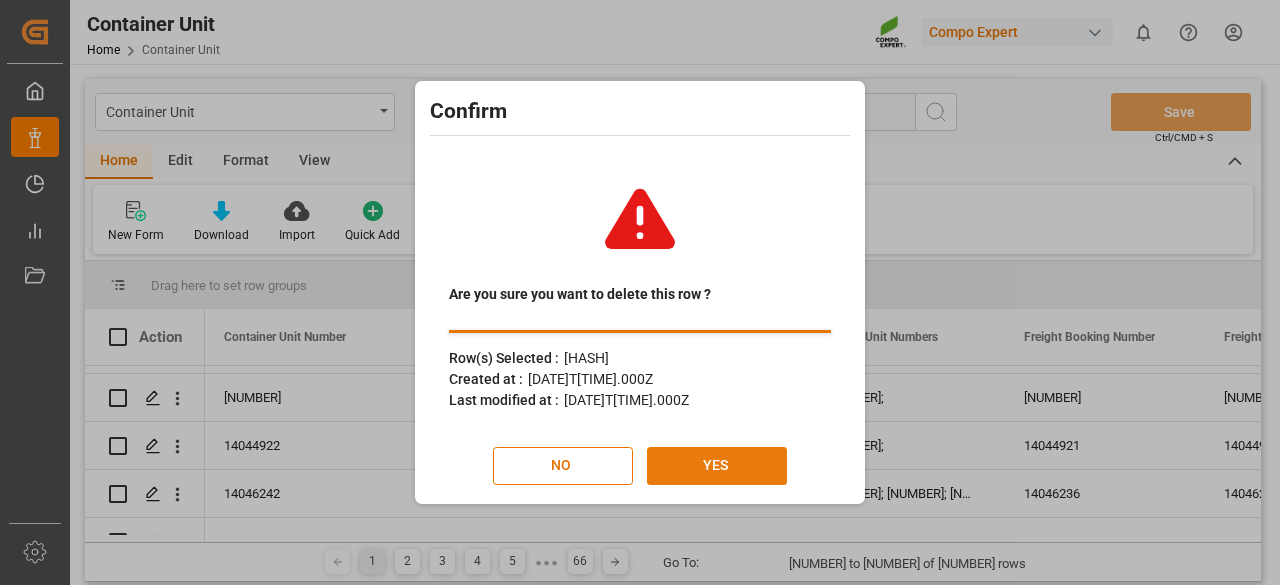 click on "YES" at bounding box center [717, 466] 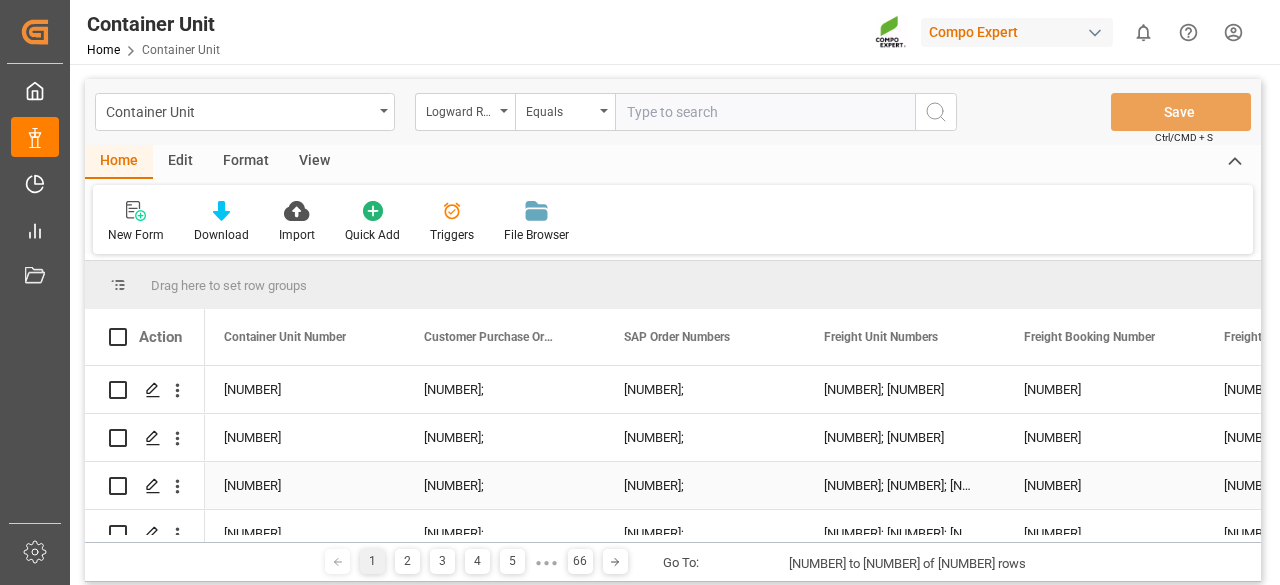 scroll, scrollTop: 200, scrollLeft: 0, axis: vertical 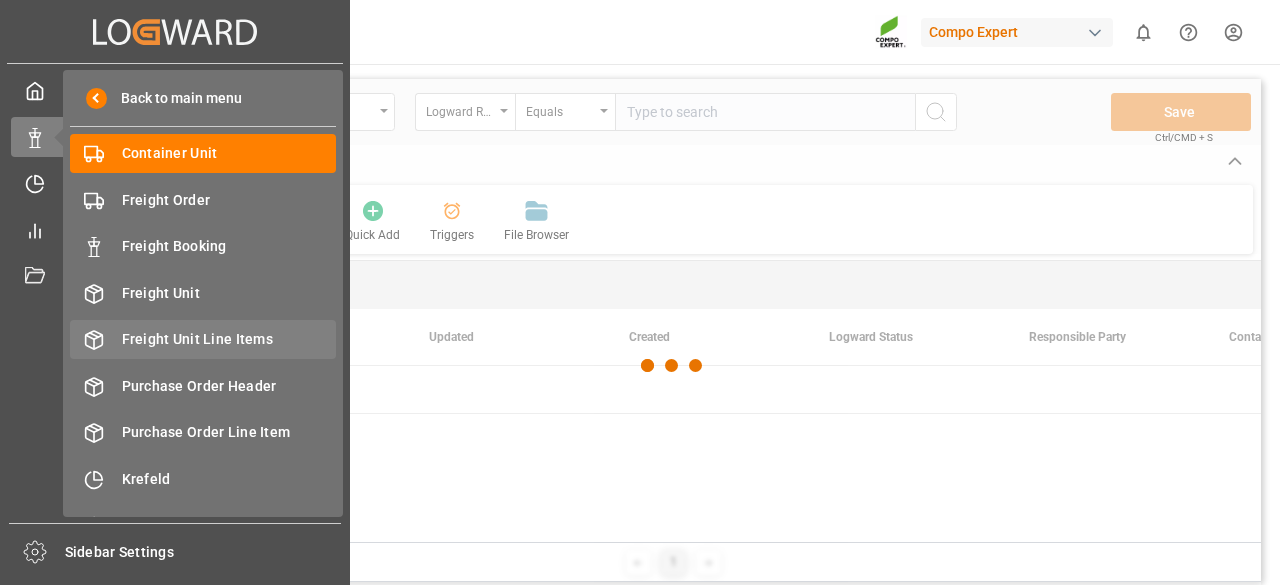 click on "Freight Unit Line Items Freight Unit Line Items" at bounding box center (203, 339) 